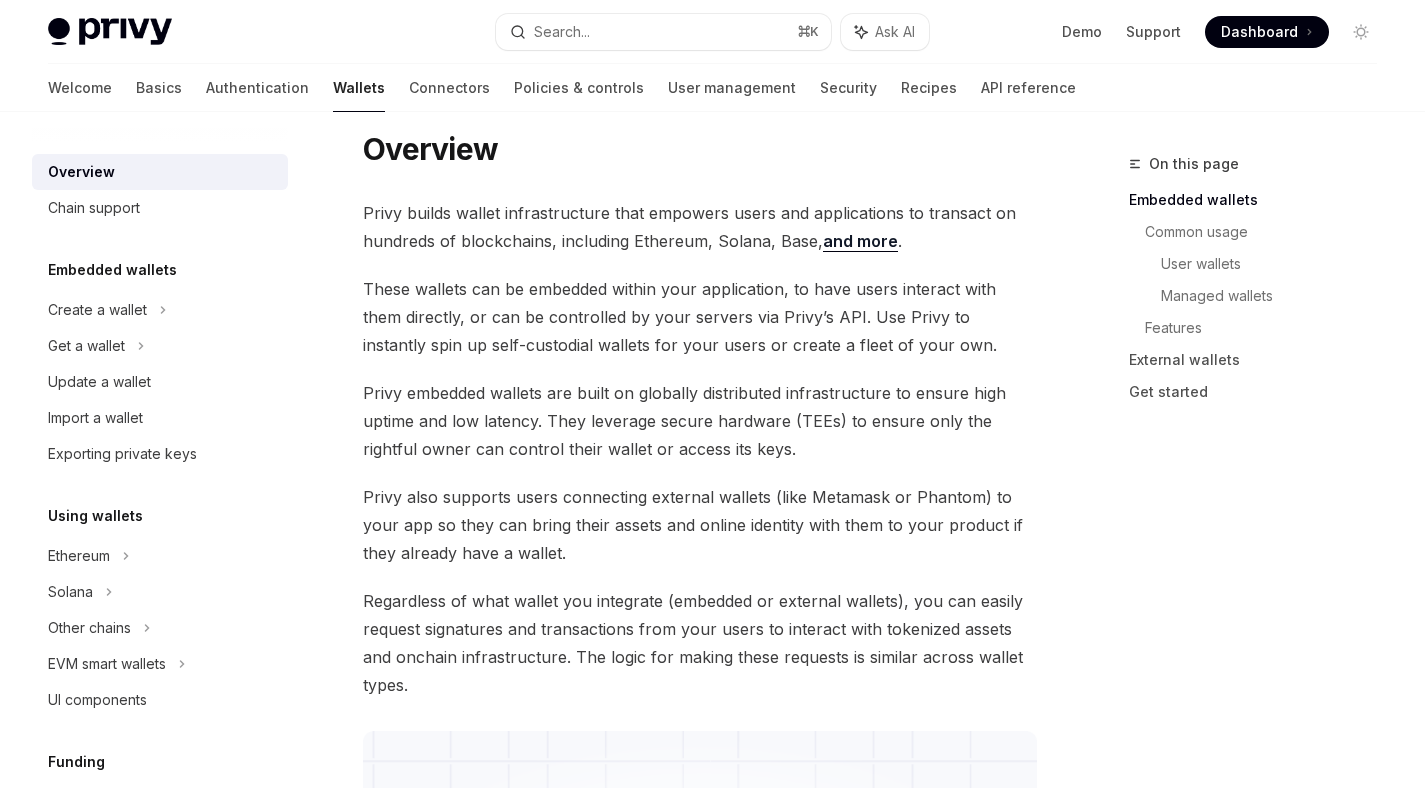 scroll, scrollTop: 94, scrollLeft: 0, axis: vertical 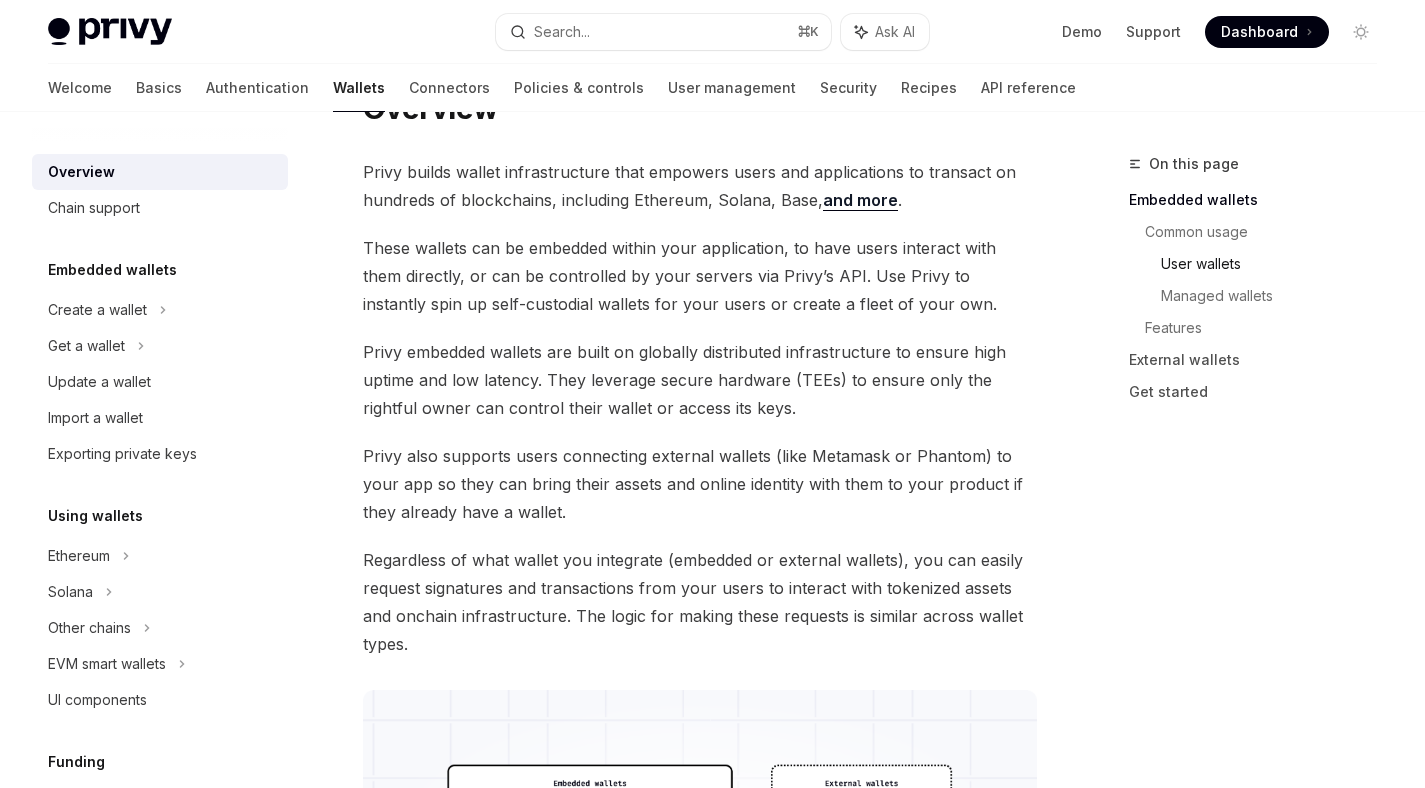 click on "User wallets" at bounding box center [1277, 264] 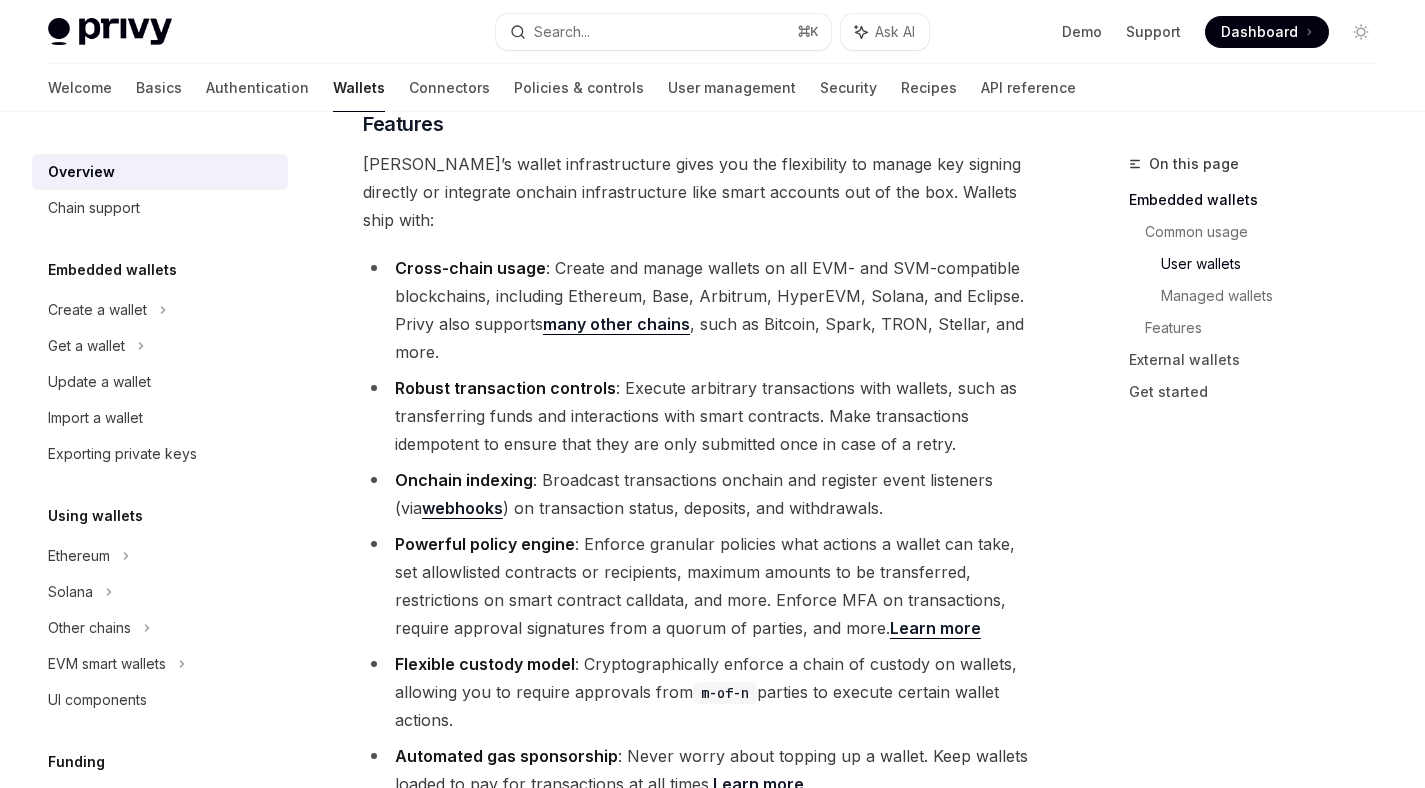 scroll, scrollTop: 2274, scrollLeft: 0, axis: vertical 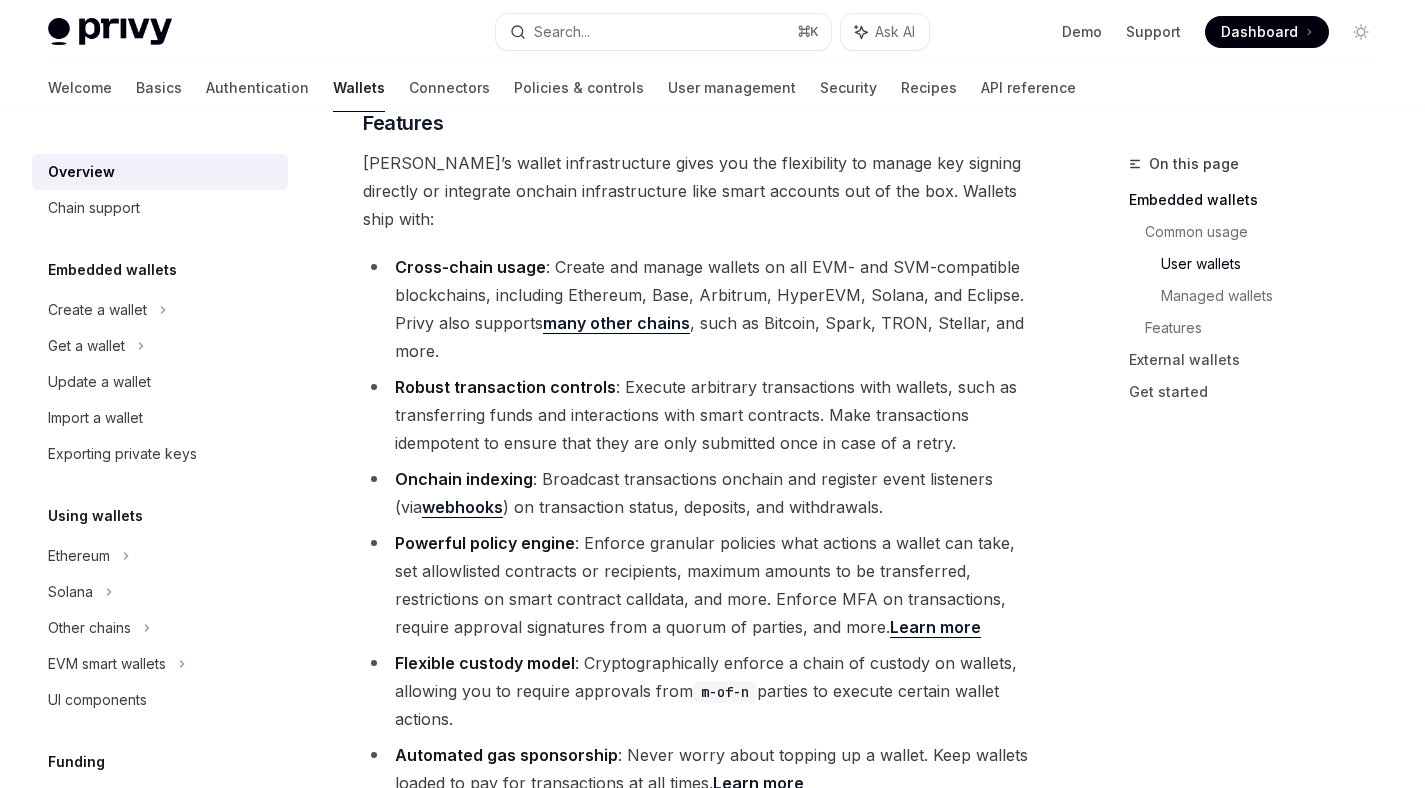 click on "This means users have full custody of their wallets without needing to manage secret keys. Neither Privy nor your application ever sees the user’s keys; secrets are only ever reconstituted in a secure environment under the user’s control so they can sign messages or transactions." at bounding box center [700, -539] 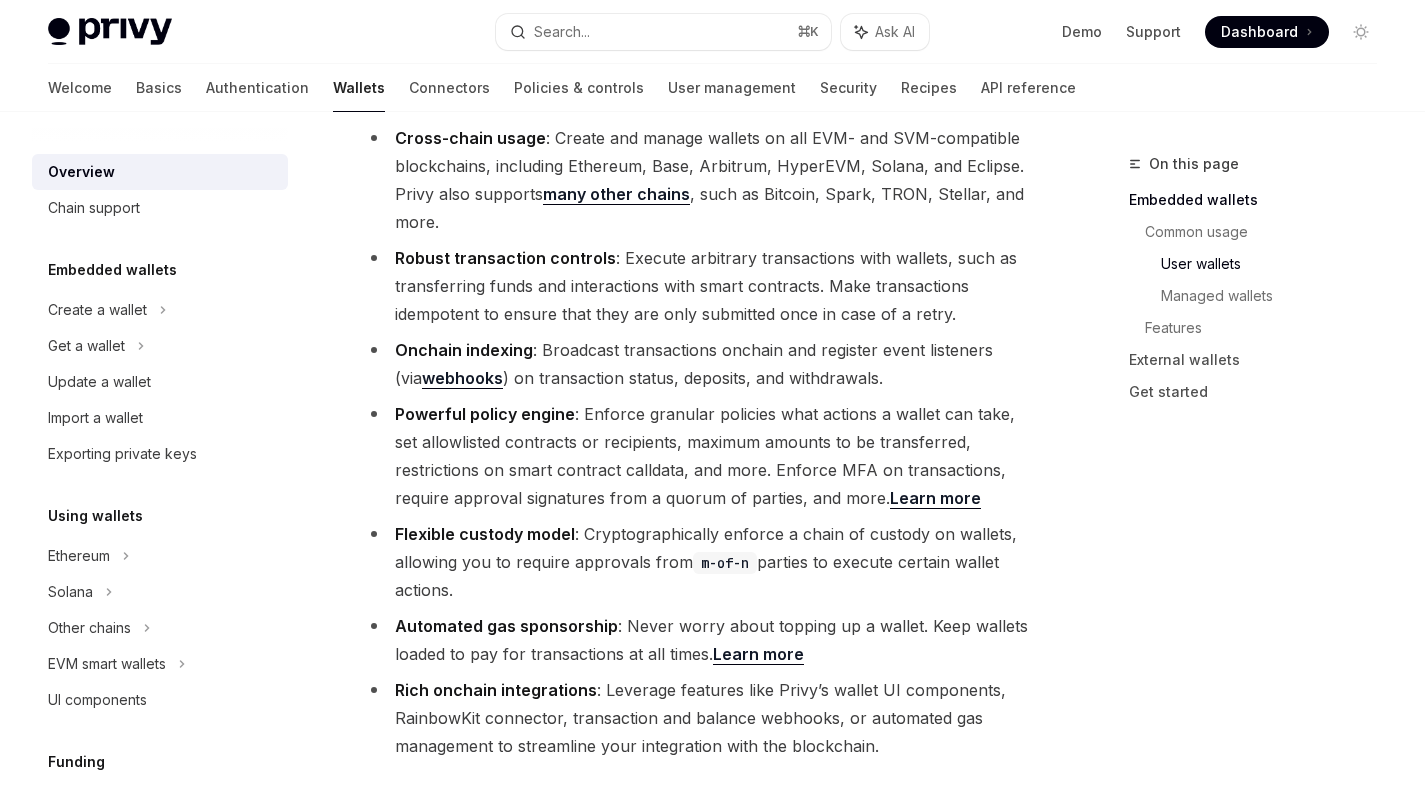 scroll, scrollTop: 2421, scrollLeft: 0, axis: vertical 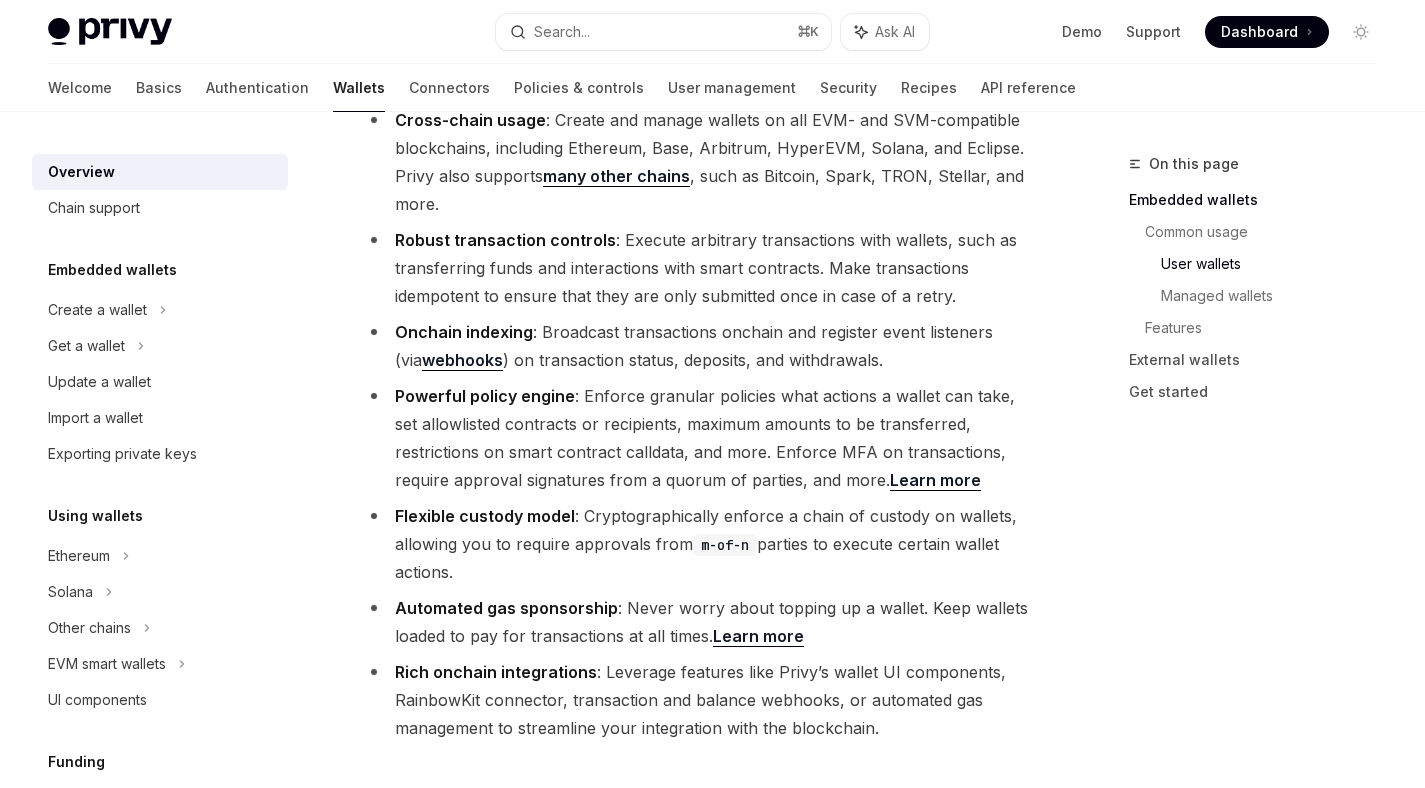 click on "This means users have full custody of their wallets without needing to manage secret keys. Neither Privy nor your application ever sees the user’s keys; secrets are only ever reconstituted in a secure environment under the user’s control so they can sign messages or transactions." at bounding box center [700, -686] 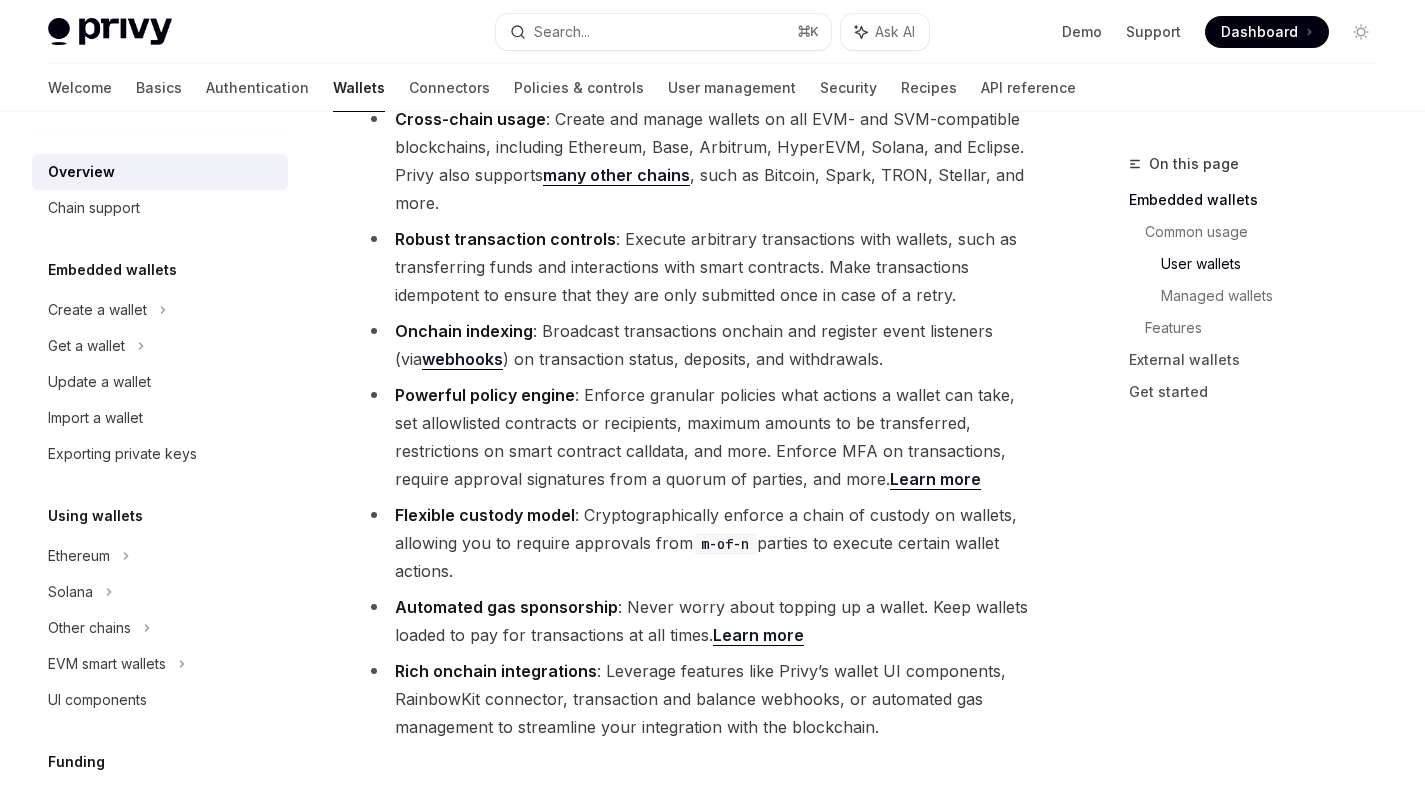 scroll, scrollTop: 2170, scrollLeft: 0, axis: vertical 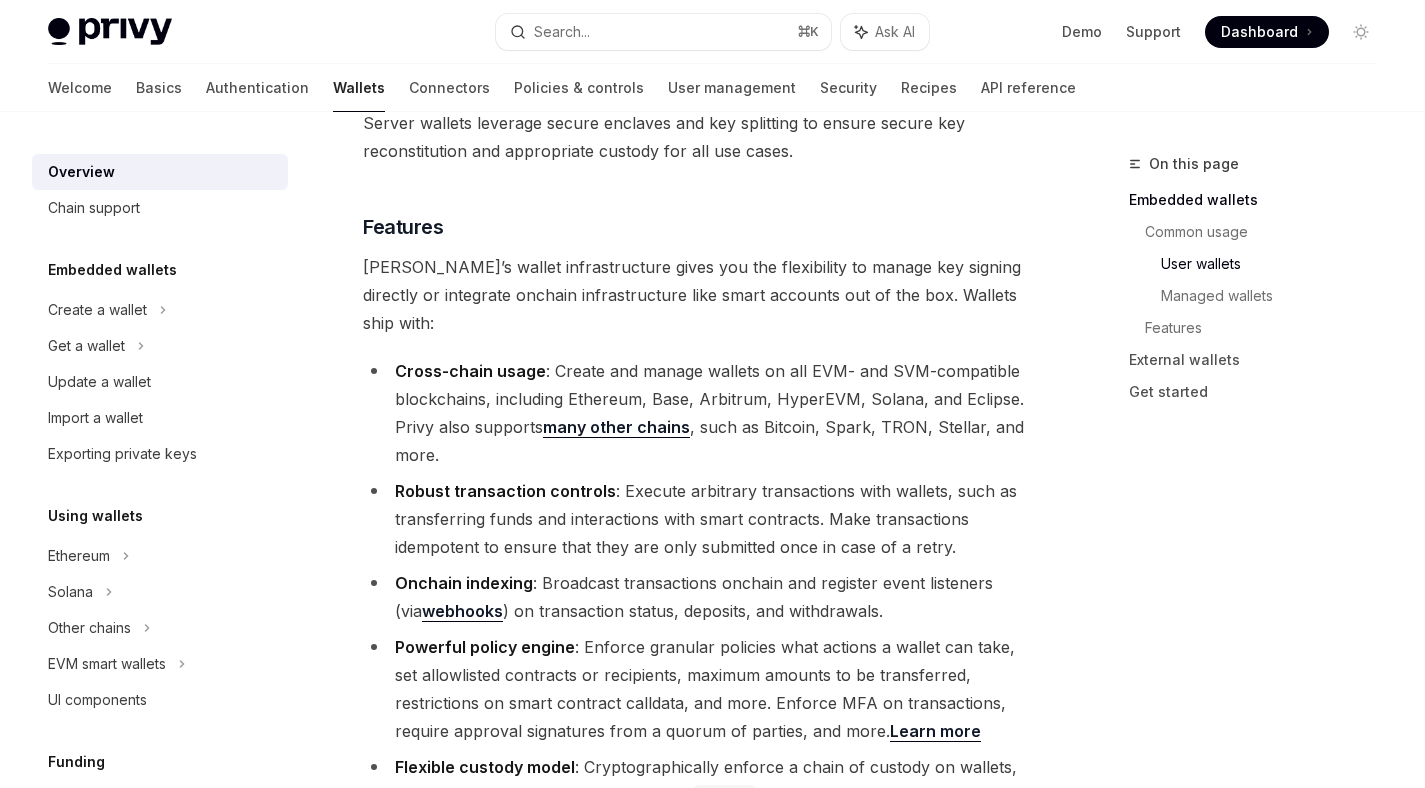 click on "This means users have full custody of their wallets without needing to manage secret keys. Neither Privy nor your application ever sees the user’s keys; secrets are only ever reconstituted in a secure environment under the user’s control so they can sign messages or transactions." at bounding box center (700, -435) 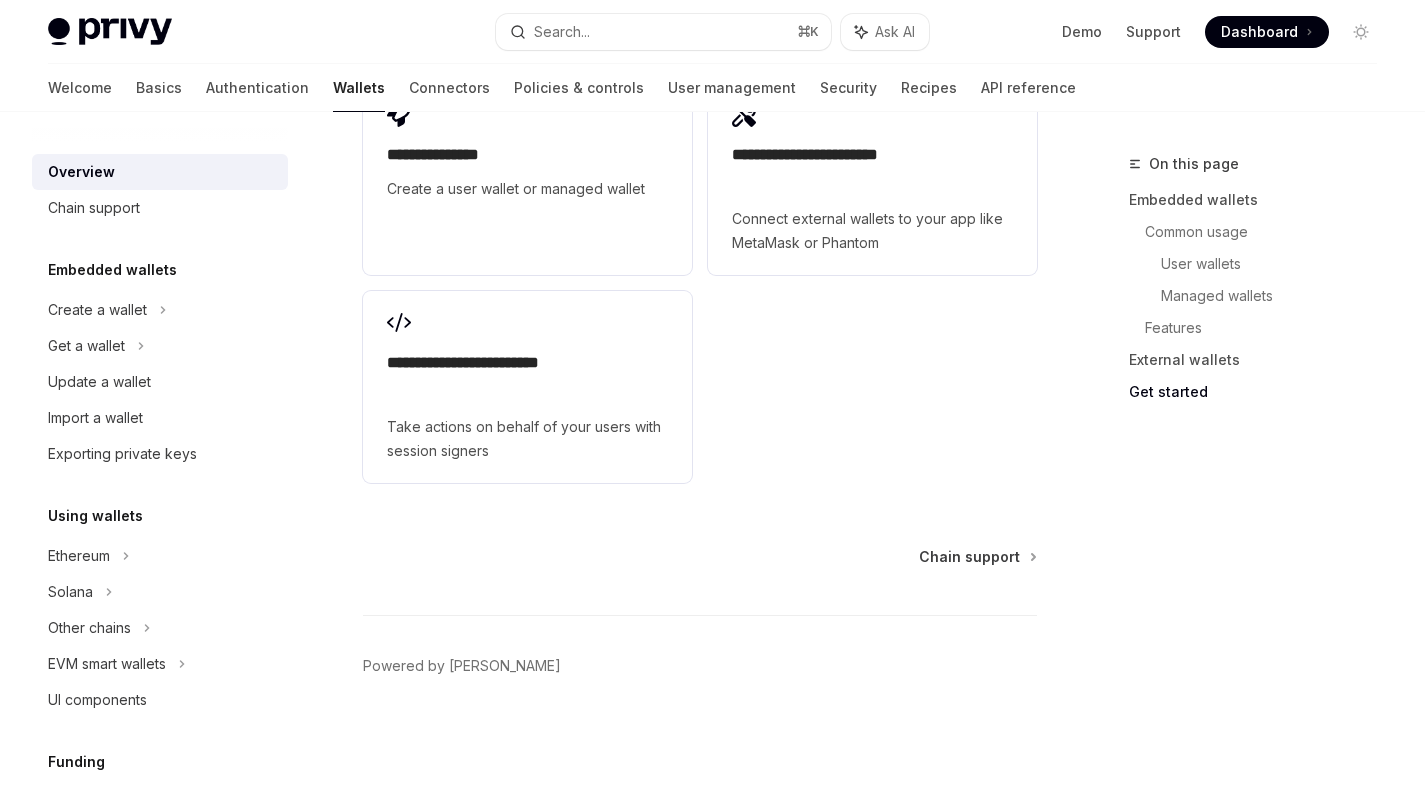 scroll, scrollTop: 5556, scrollLeft: 0, axis: vertical 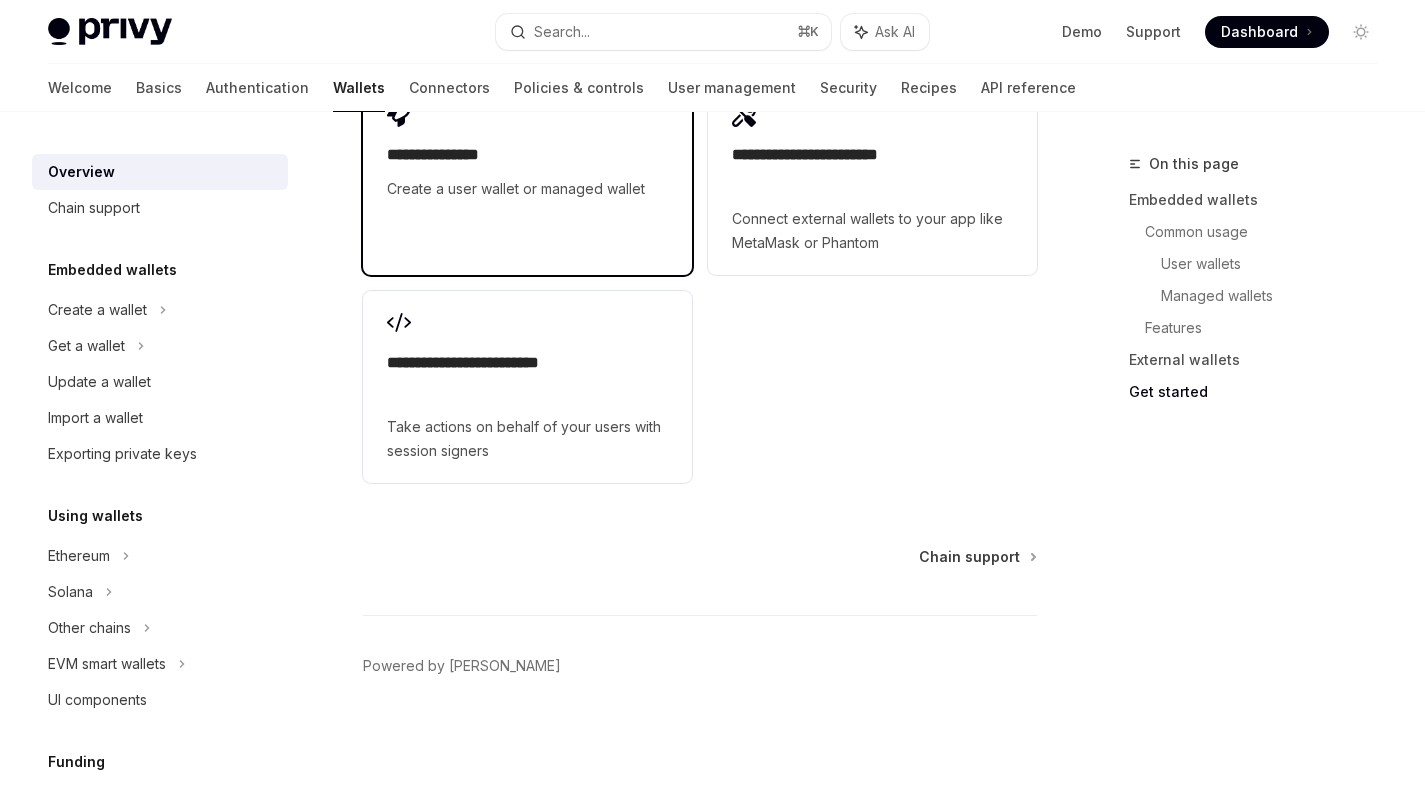 click on "**********" at bounding box center [527, 152] 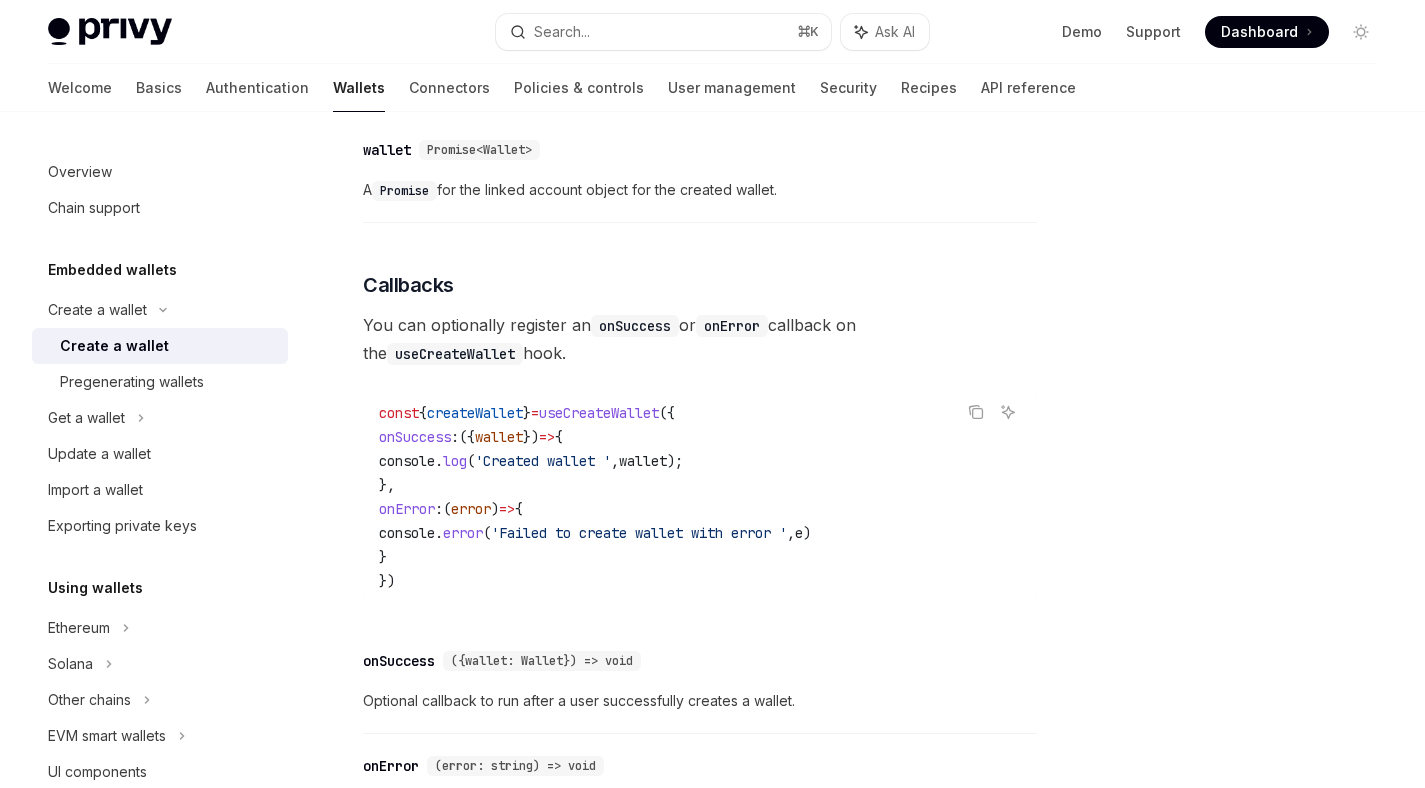 scroll, scrollTop: 1346, scrollLeft: 0, axis: vertical 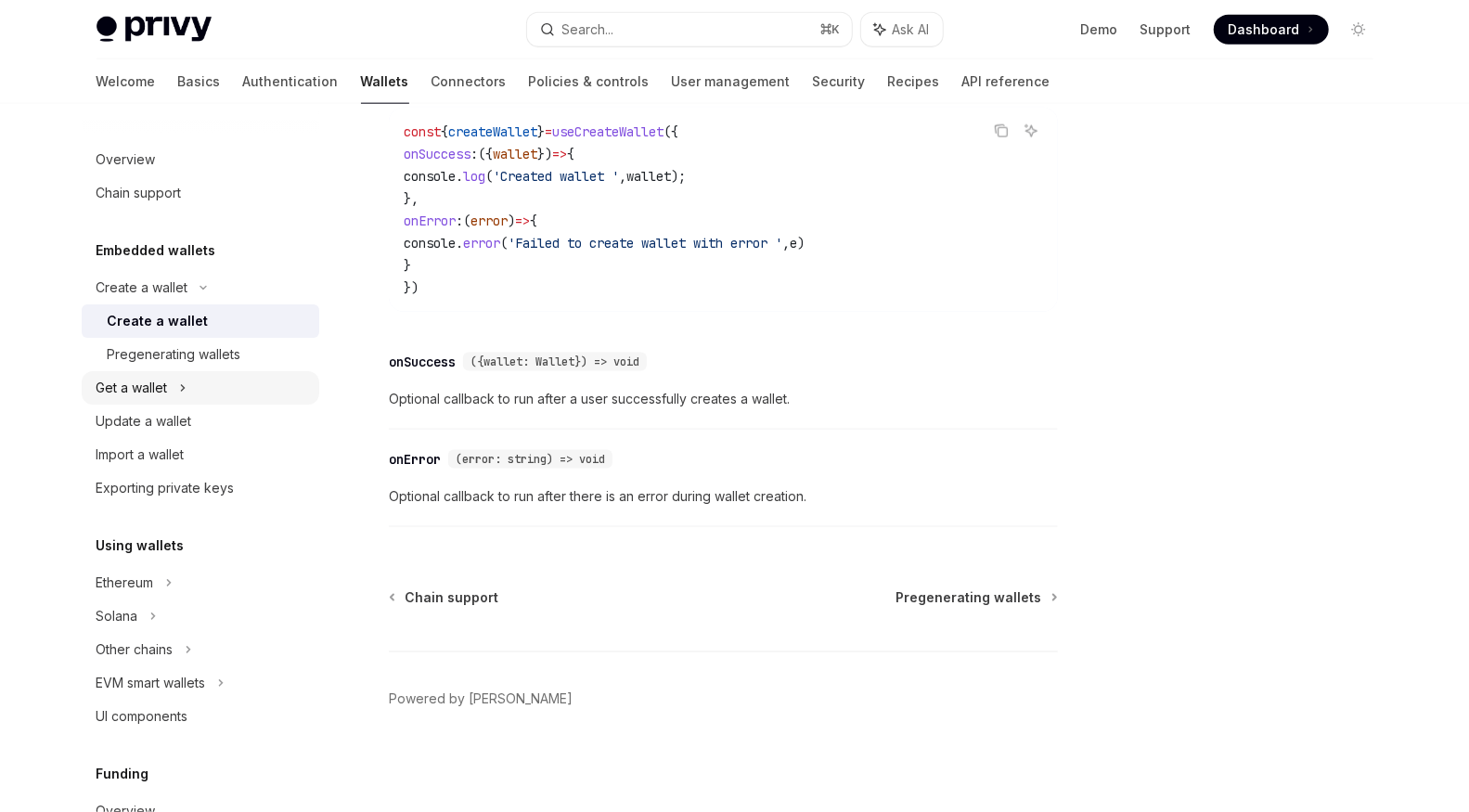 click on "Get a wallet" at bounding box center [132, 388] 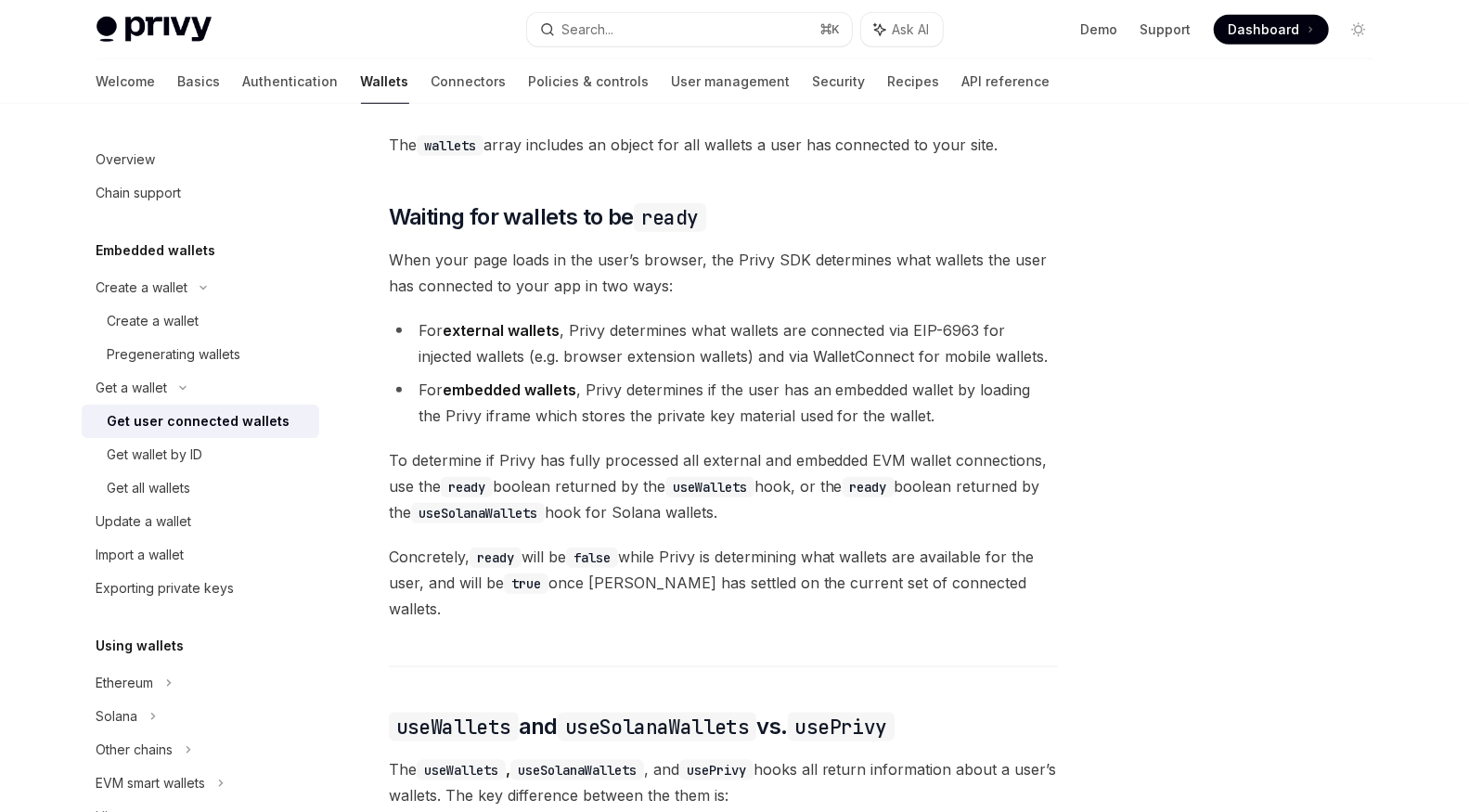 scroll, scrollTop: 1042, scrollLeft: 0, axis: vertical 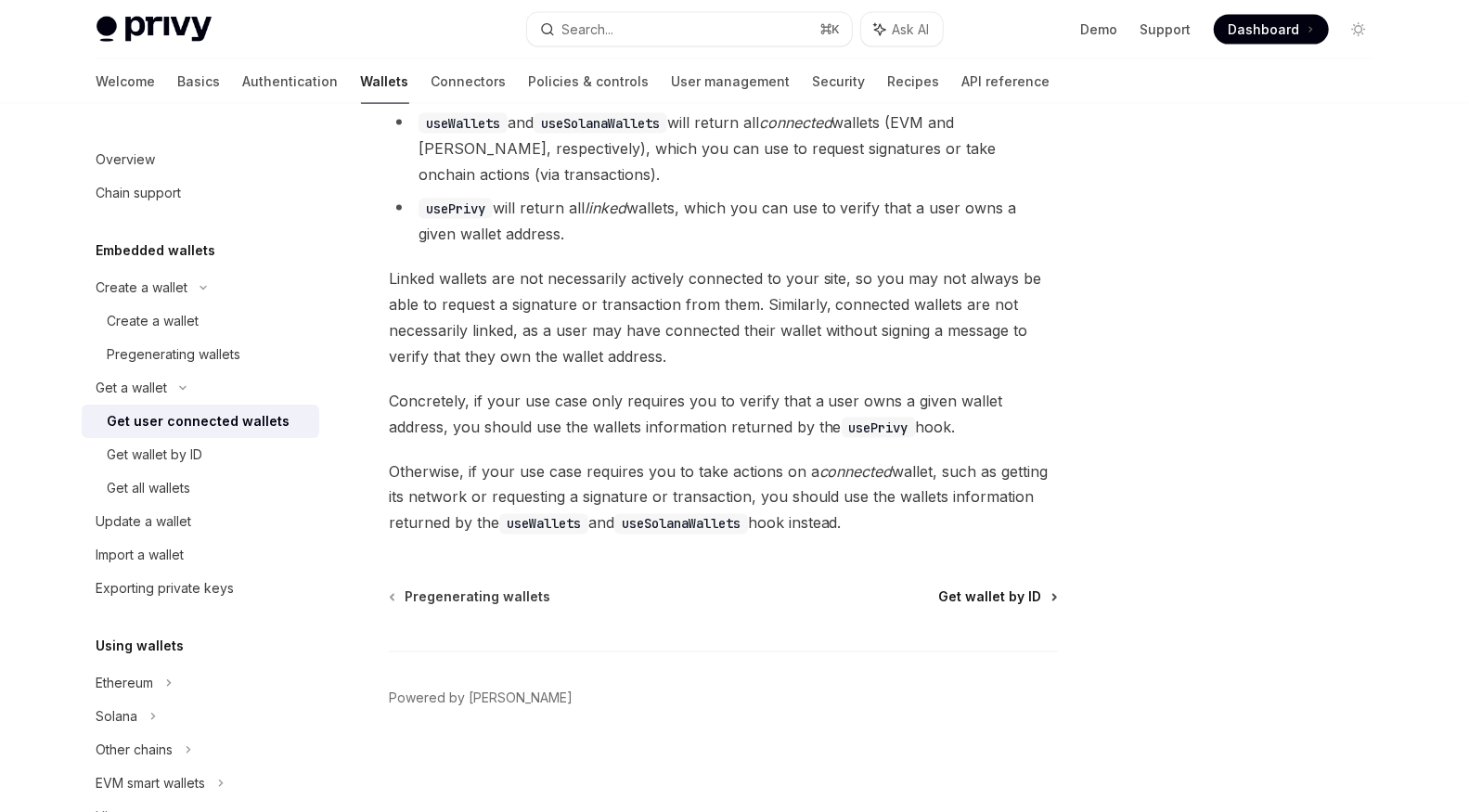 click on "Get wallet by ID" at bounding box center (990, 598) 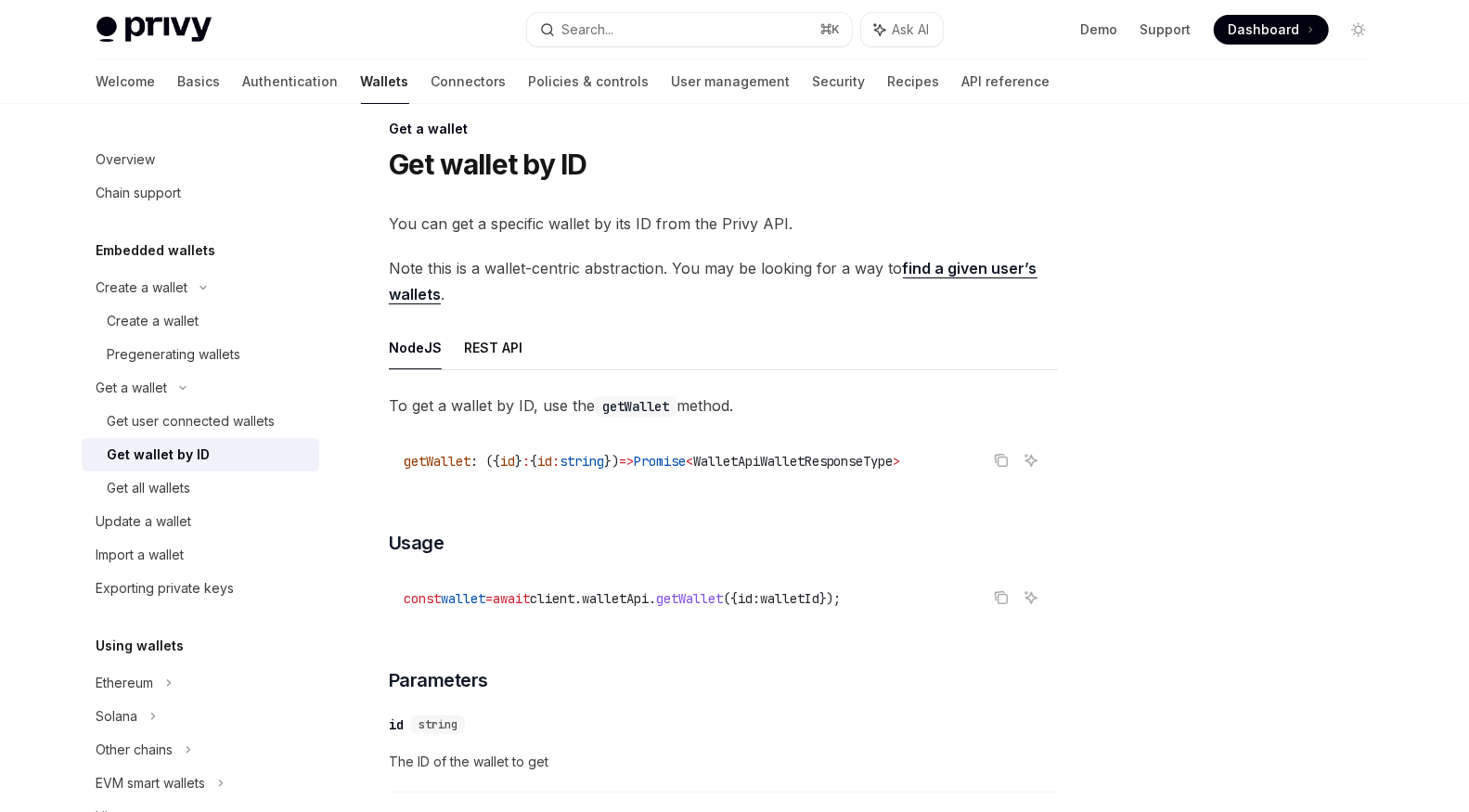 scroll, scrollTop: 0, scrollLeft: 0, axis: both 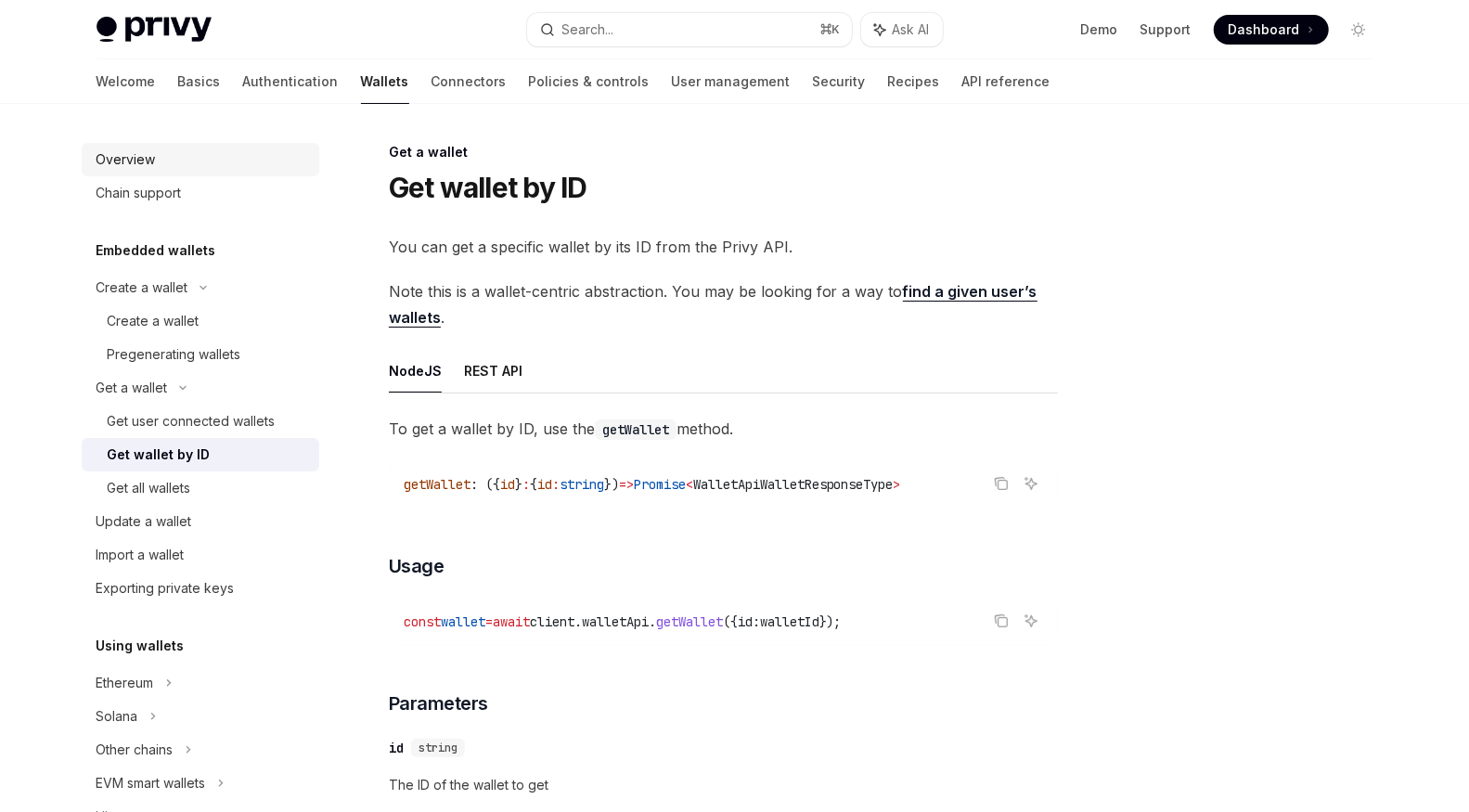 click on "Overview" at bounding box center (126, 160) 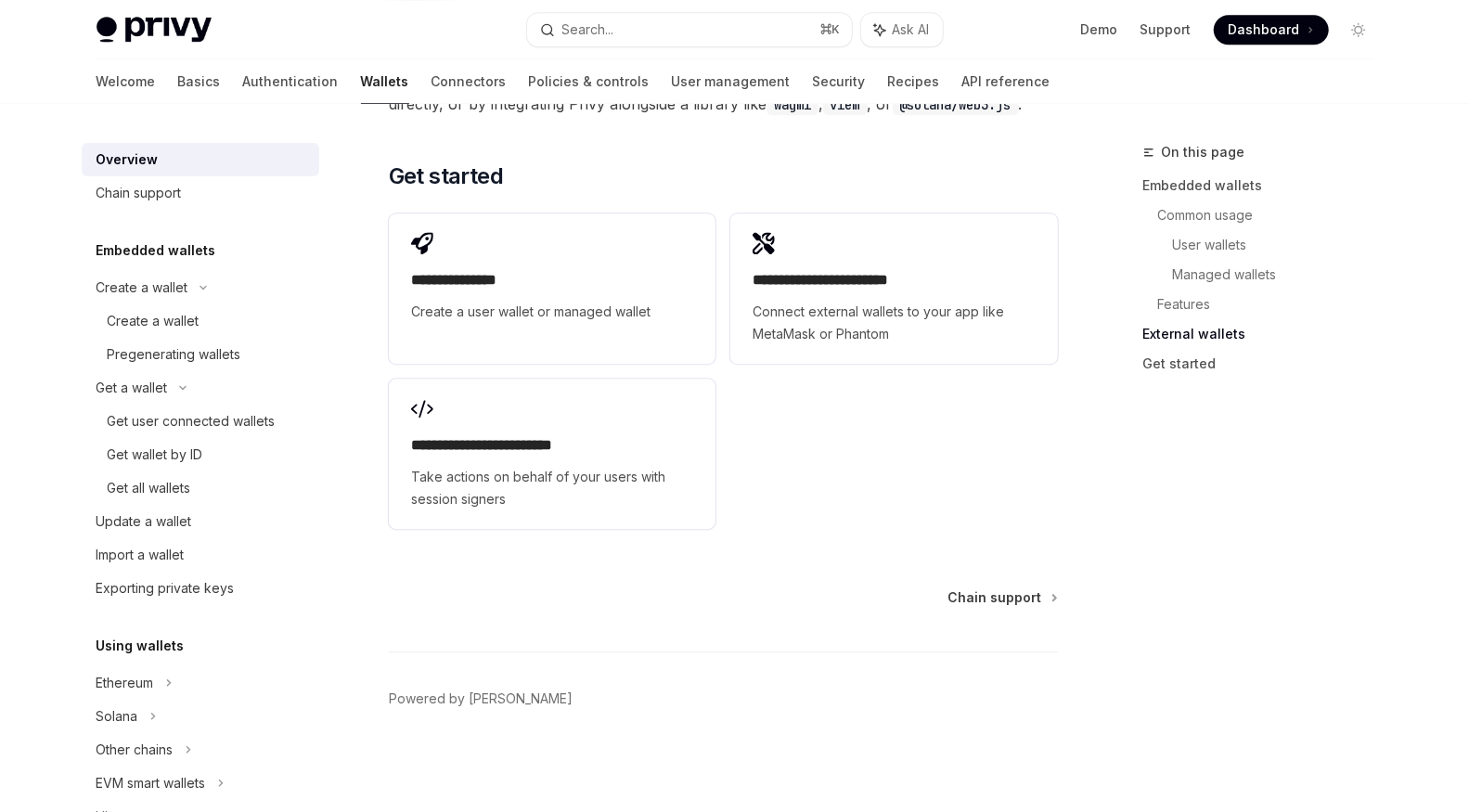 scroll, scrollTop: 4437, scrollLeft: 0, axis: vertical 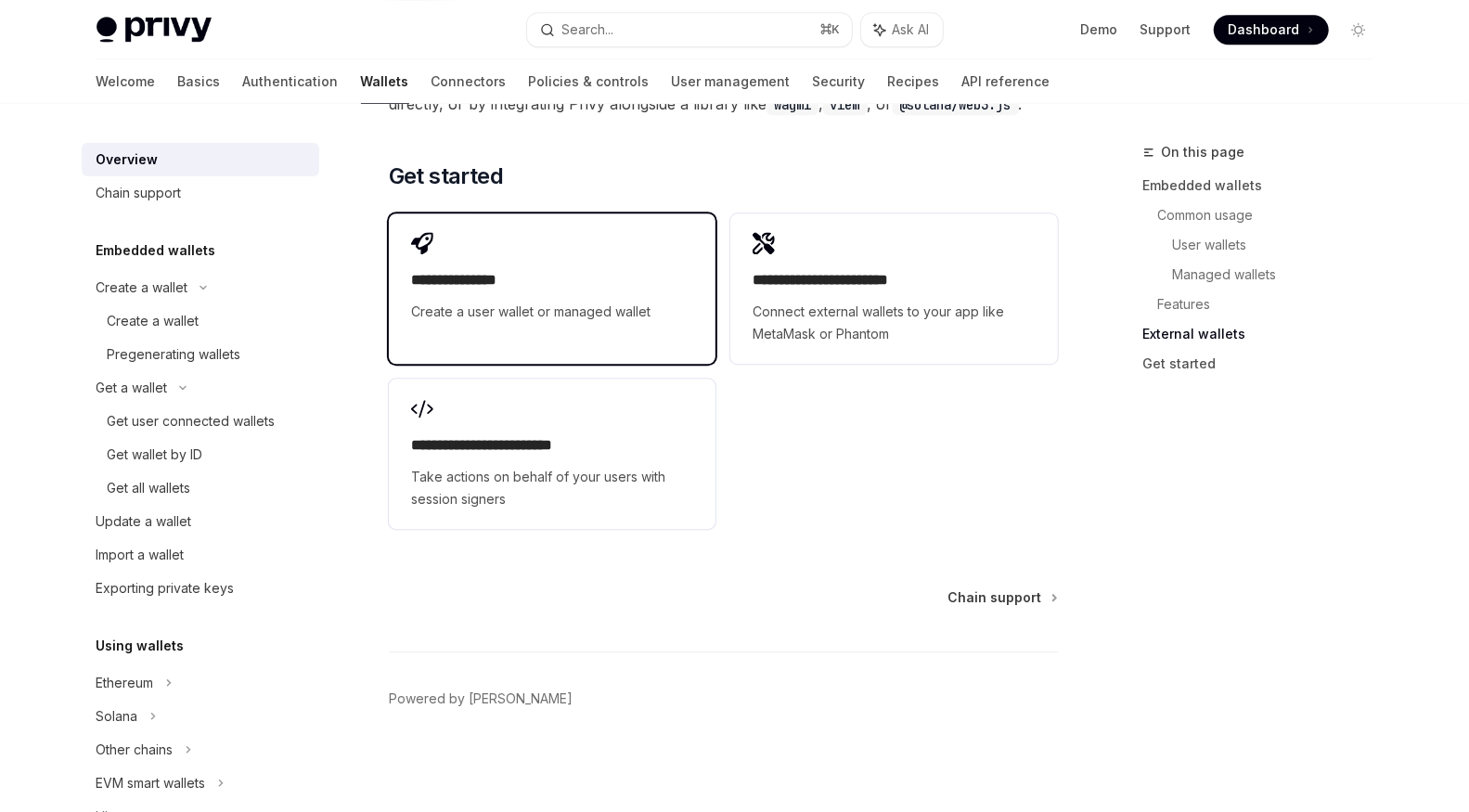 click on "**********" at bounding box center (528, 283) 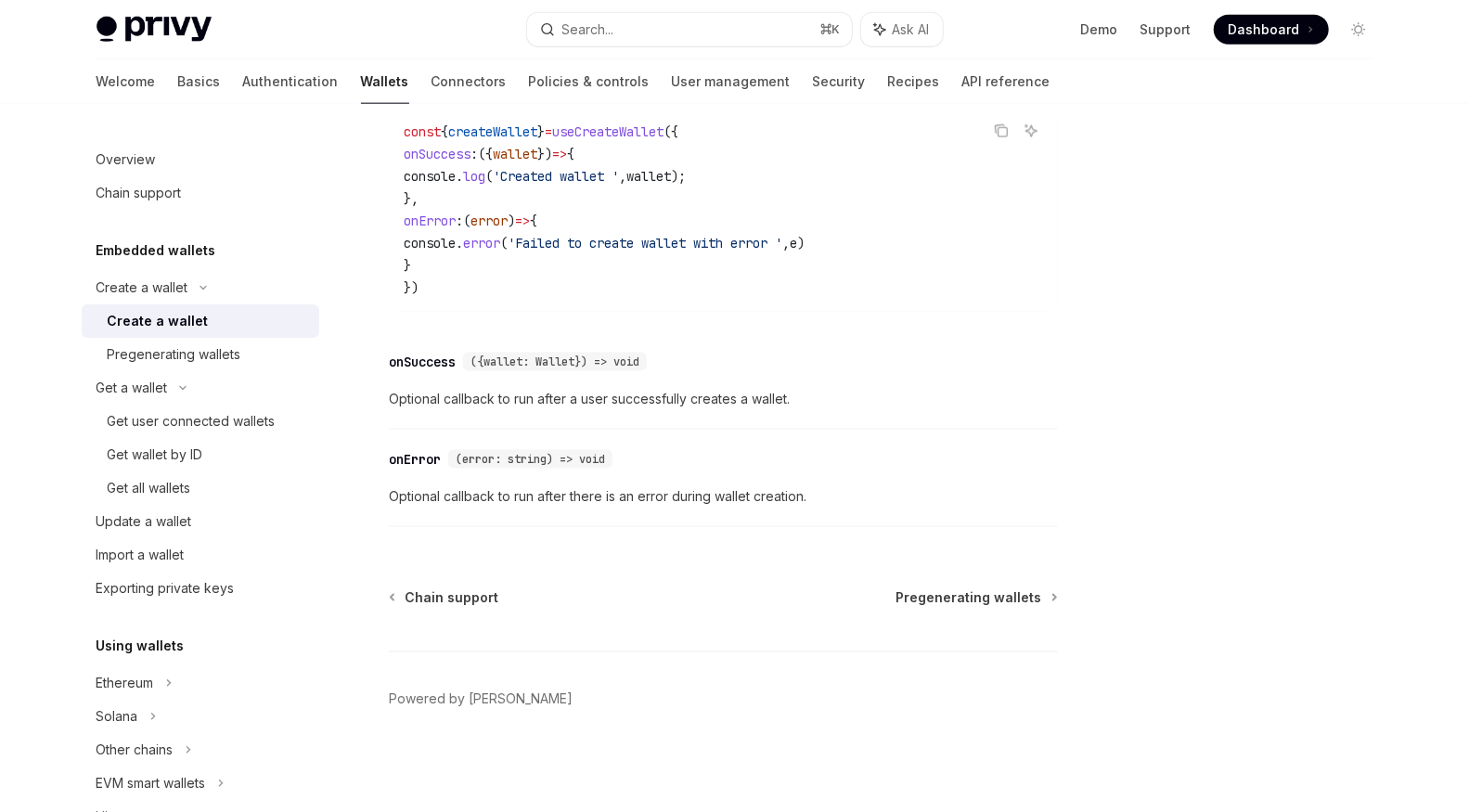 scroll, scrollTop: 2192, scrollLeft: 0, axis: vertical 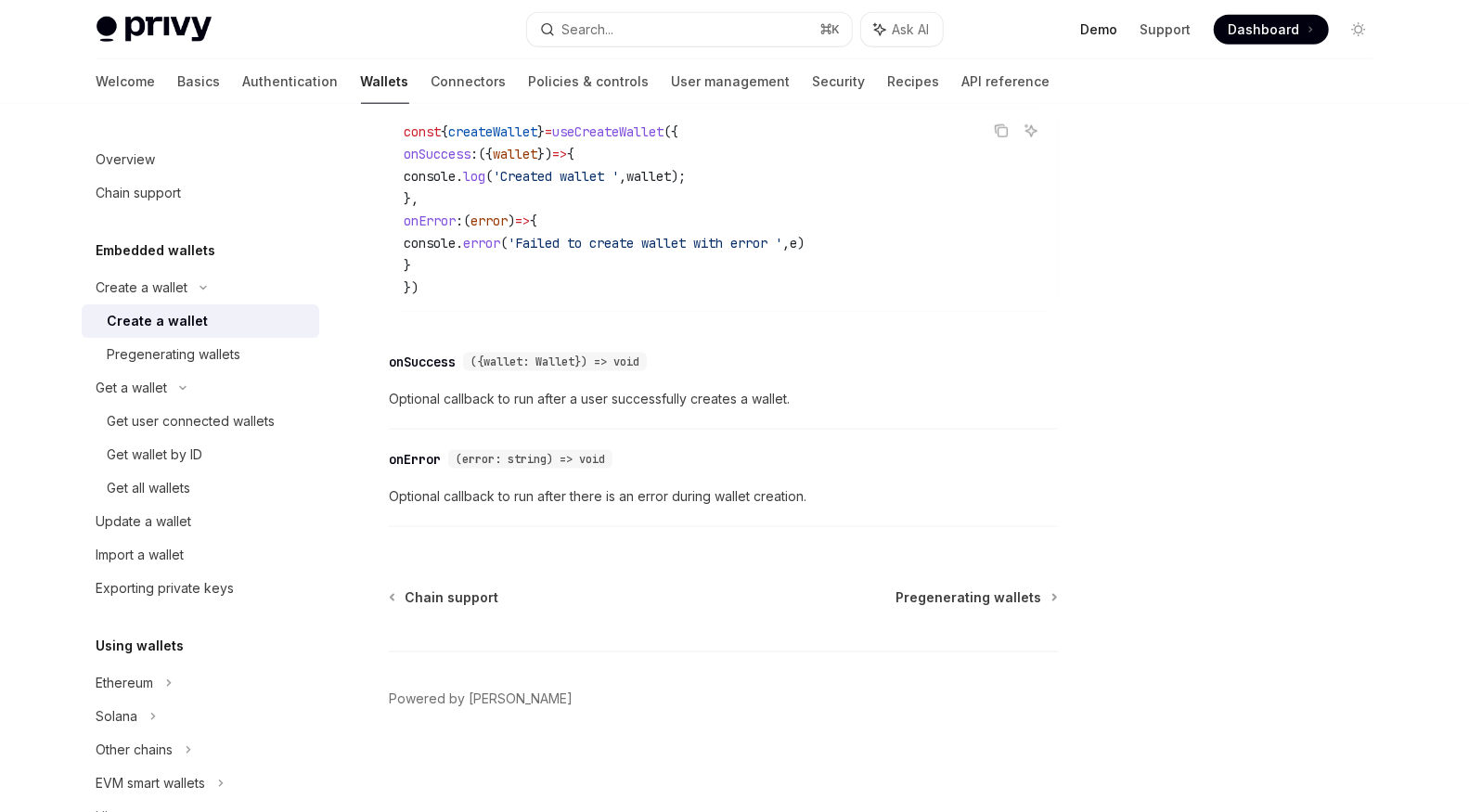 click on "Demo" at bounding box center [1100, 30] 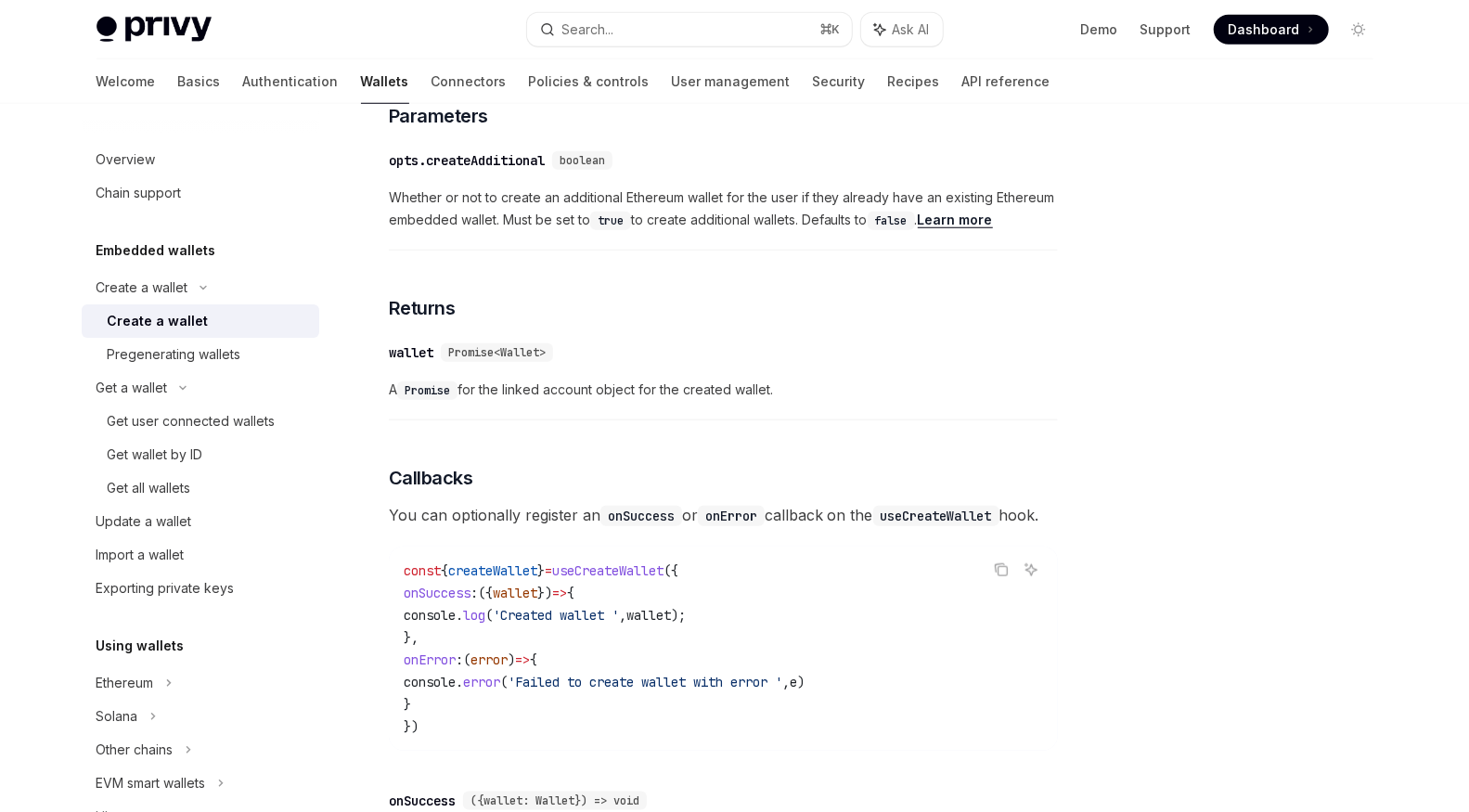 scroll, scrollTop: 544, scrollLeft: 0, axis: vertical 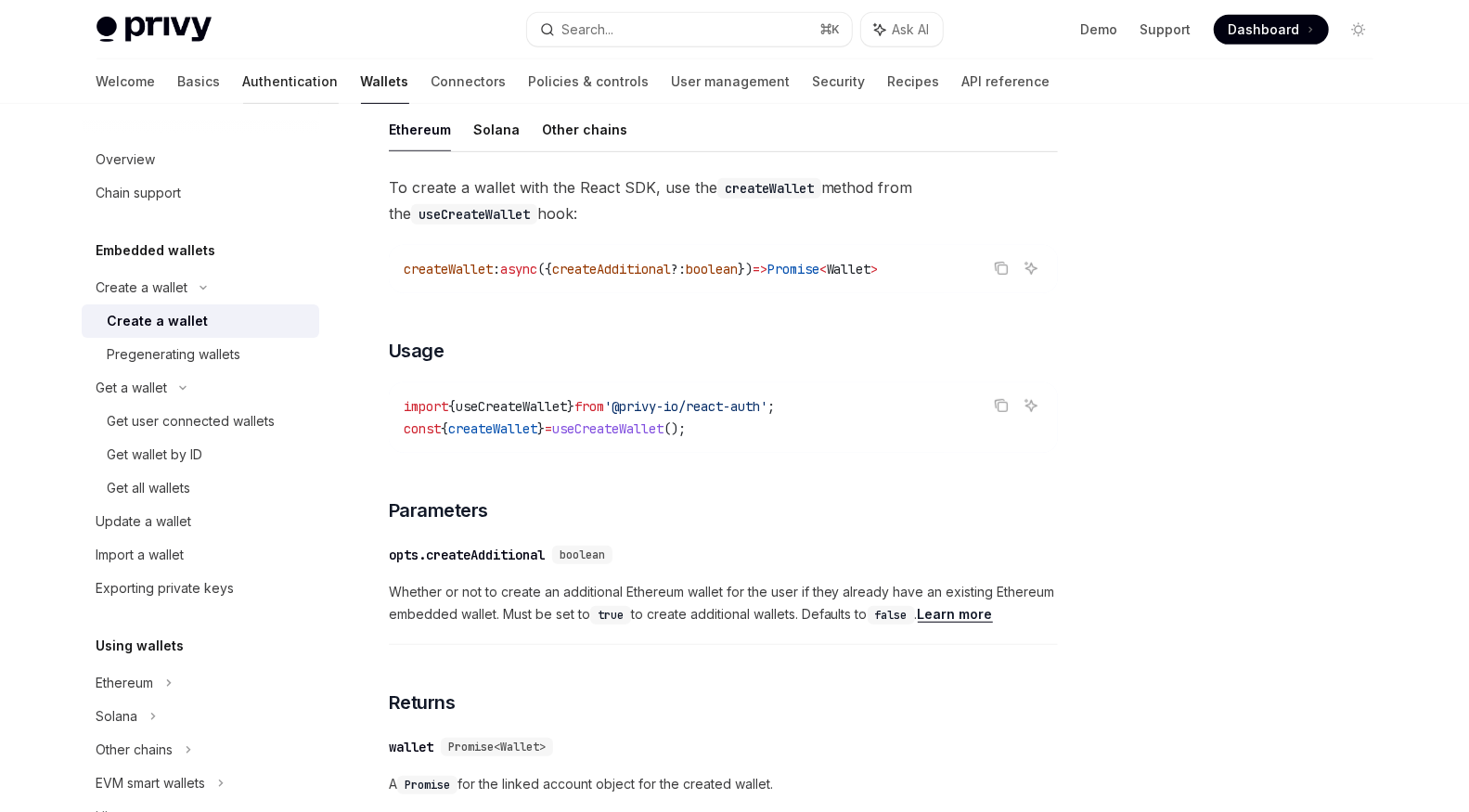 click on "Authentication" at bounding box center (290, 82) 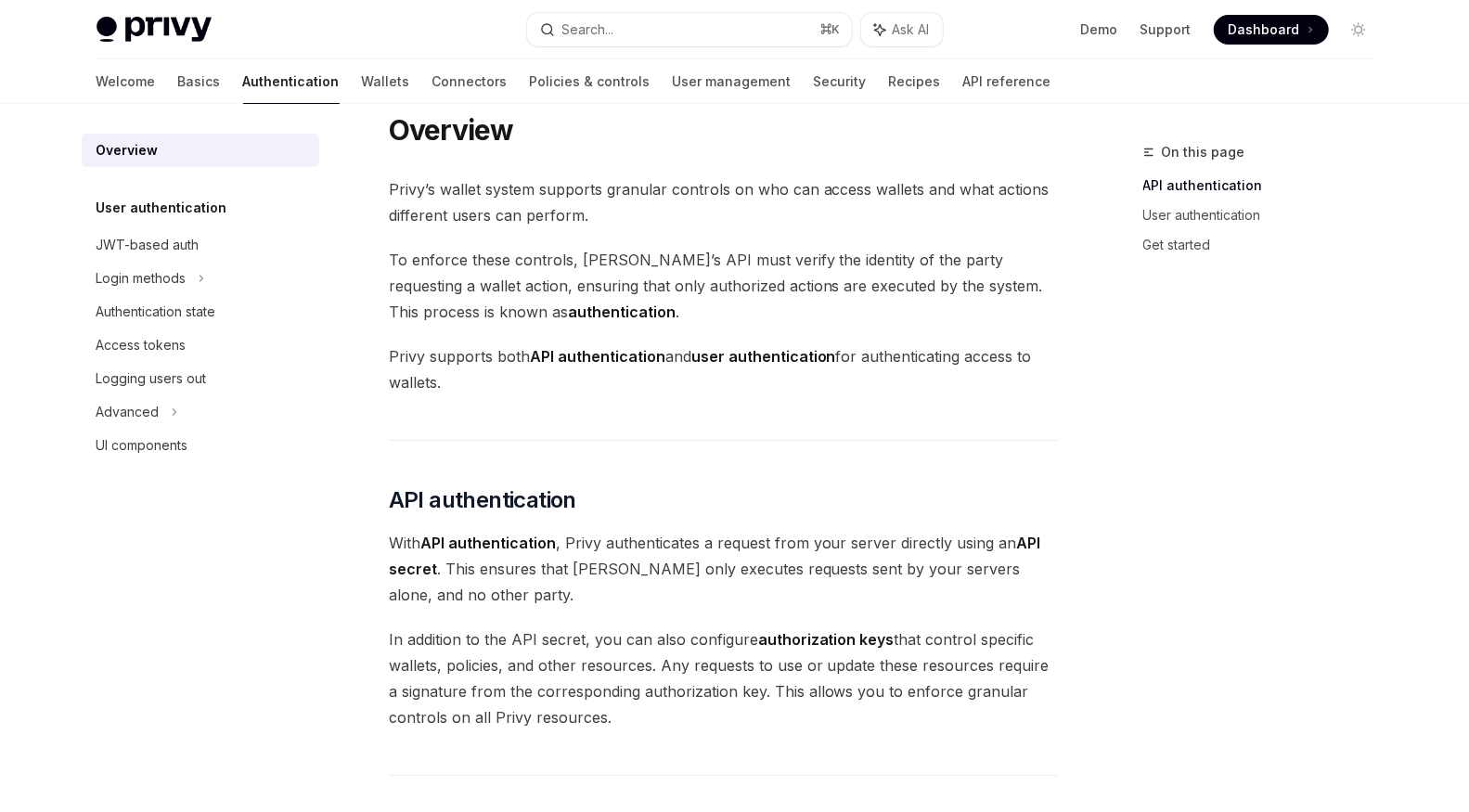 scroll, scrollTop: 28, scrollLeft: 0, axis: vertical 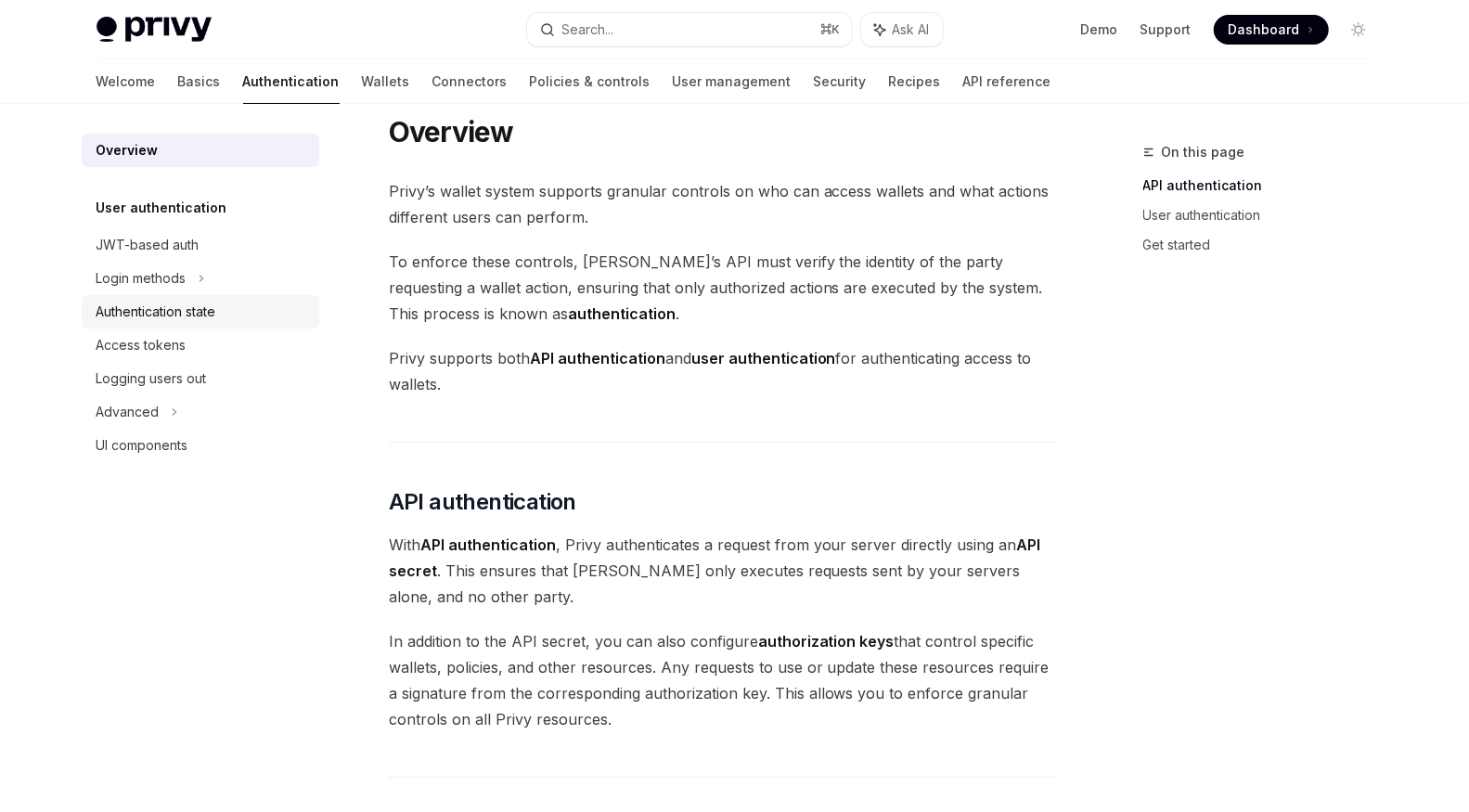 click on "Authentication state" at bounding box center [156, 312] 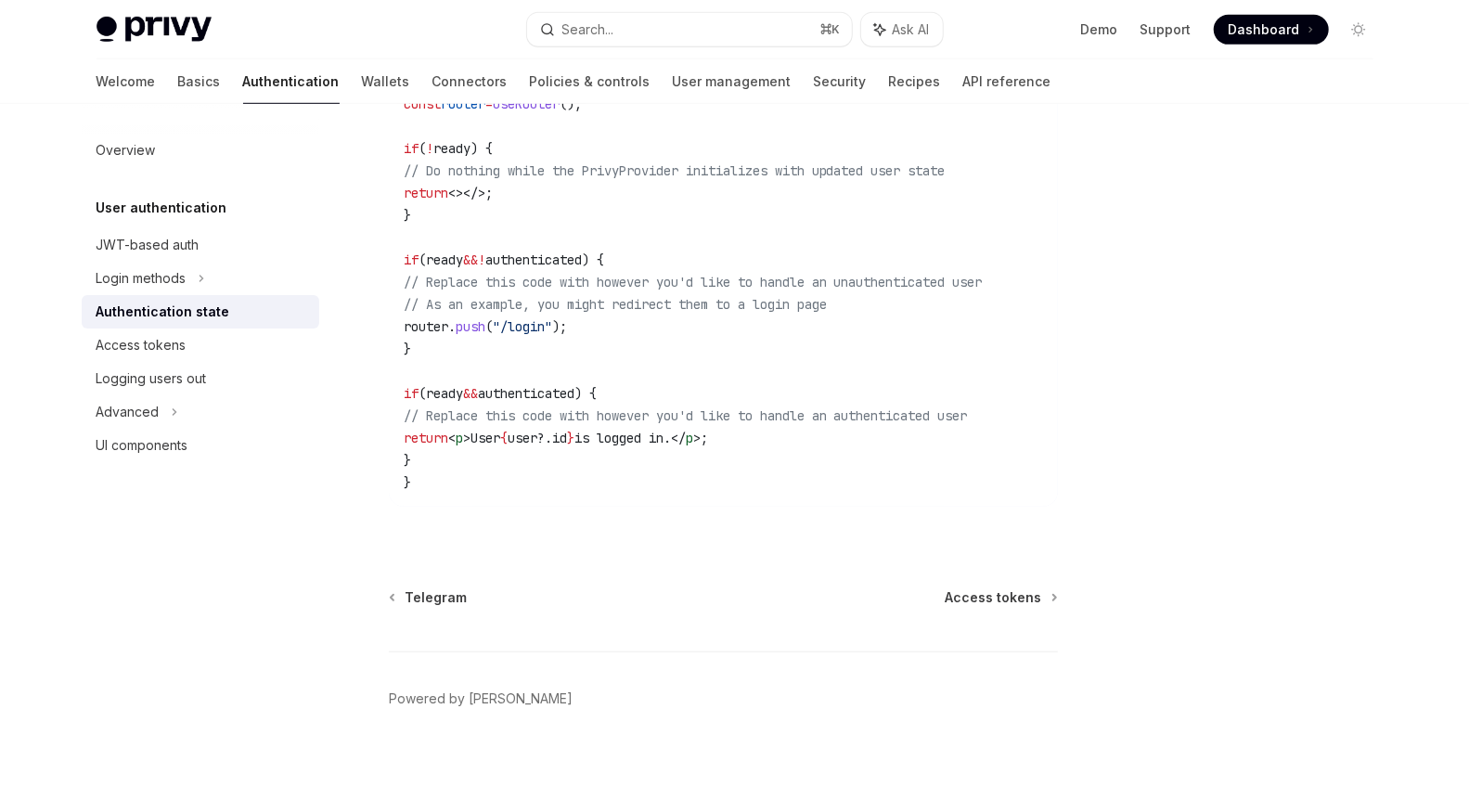 scroll, scrollTop: 1186, scrollLeft: 0, axis: vertical 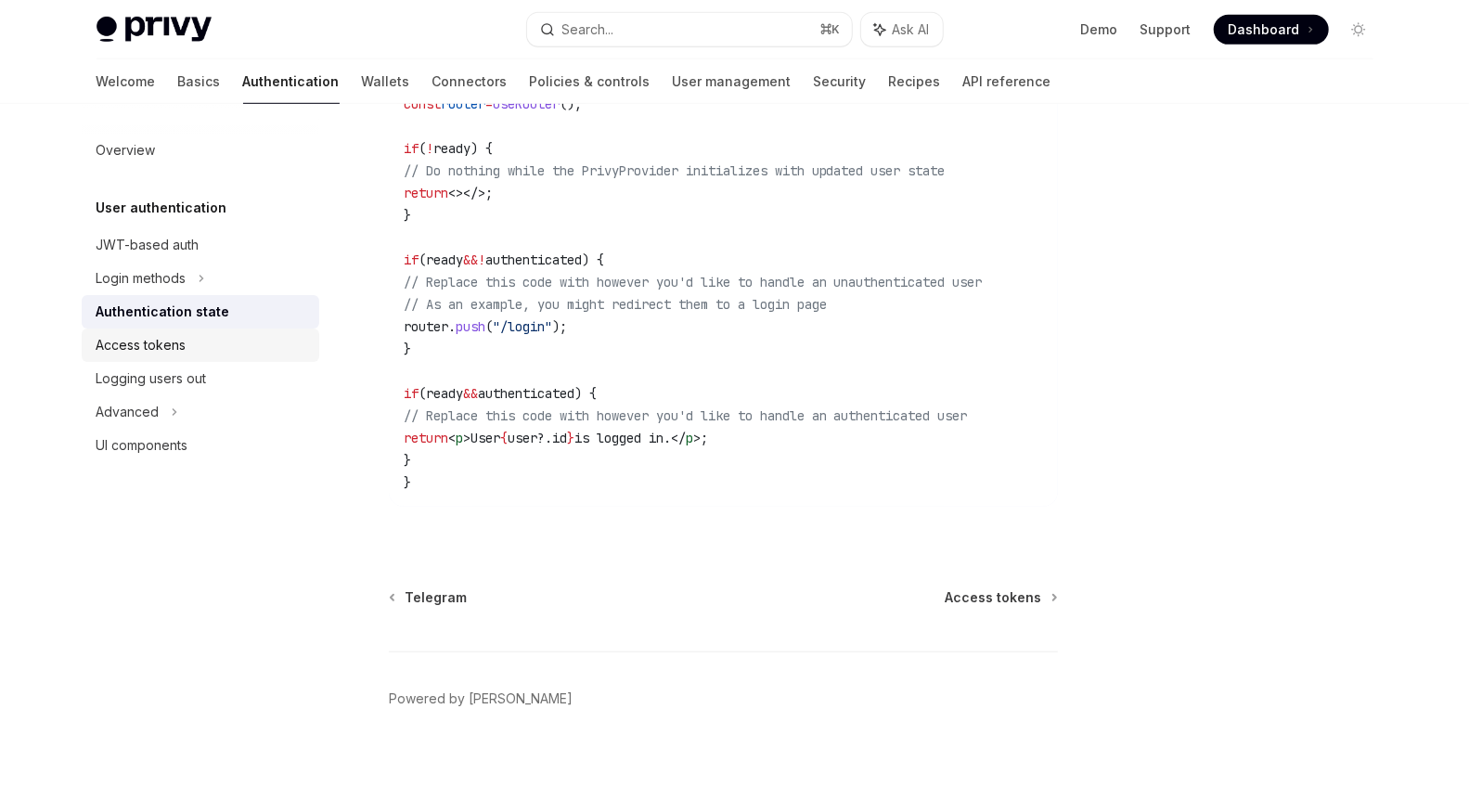click on "Access tokens" at bounding box center [202, 345] 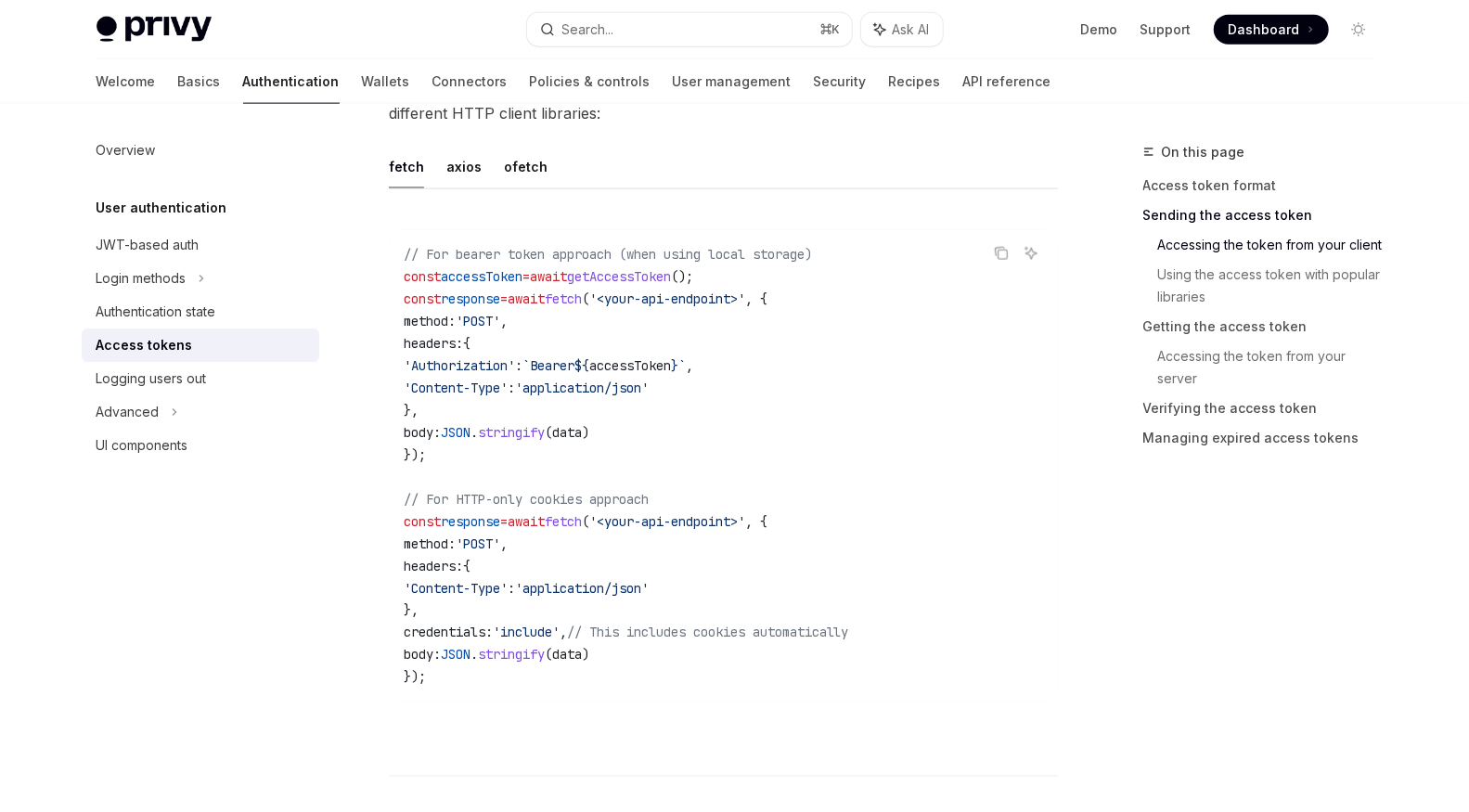 scroll, scrollTop: 1696, scrollLeft: 0, axis: vertical 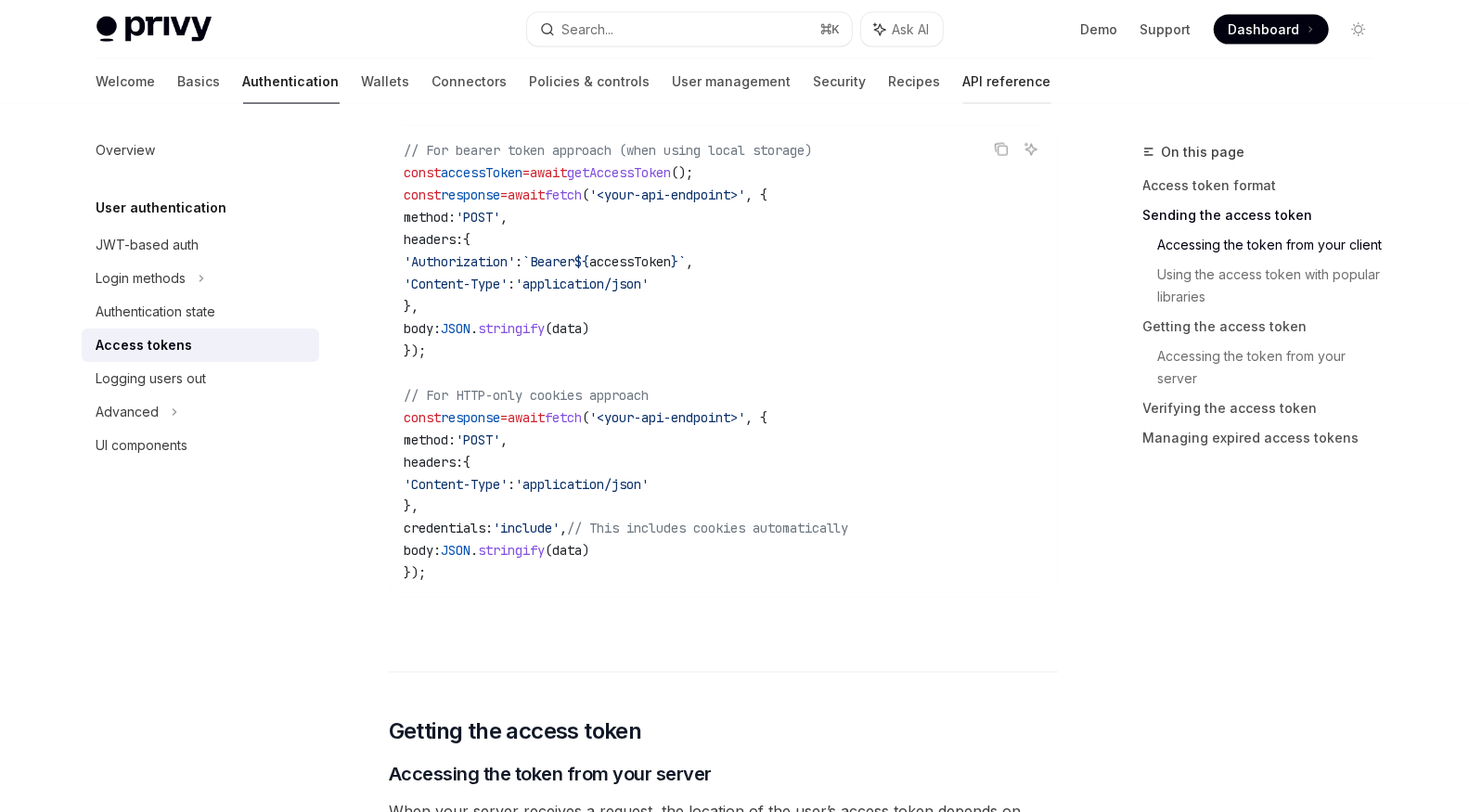 click on "API reference" at bounding box center [1007, 82] 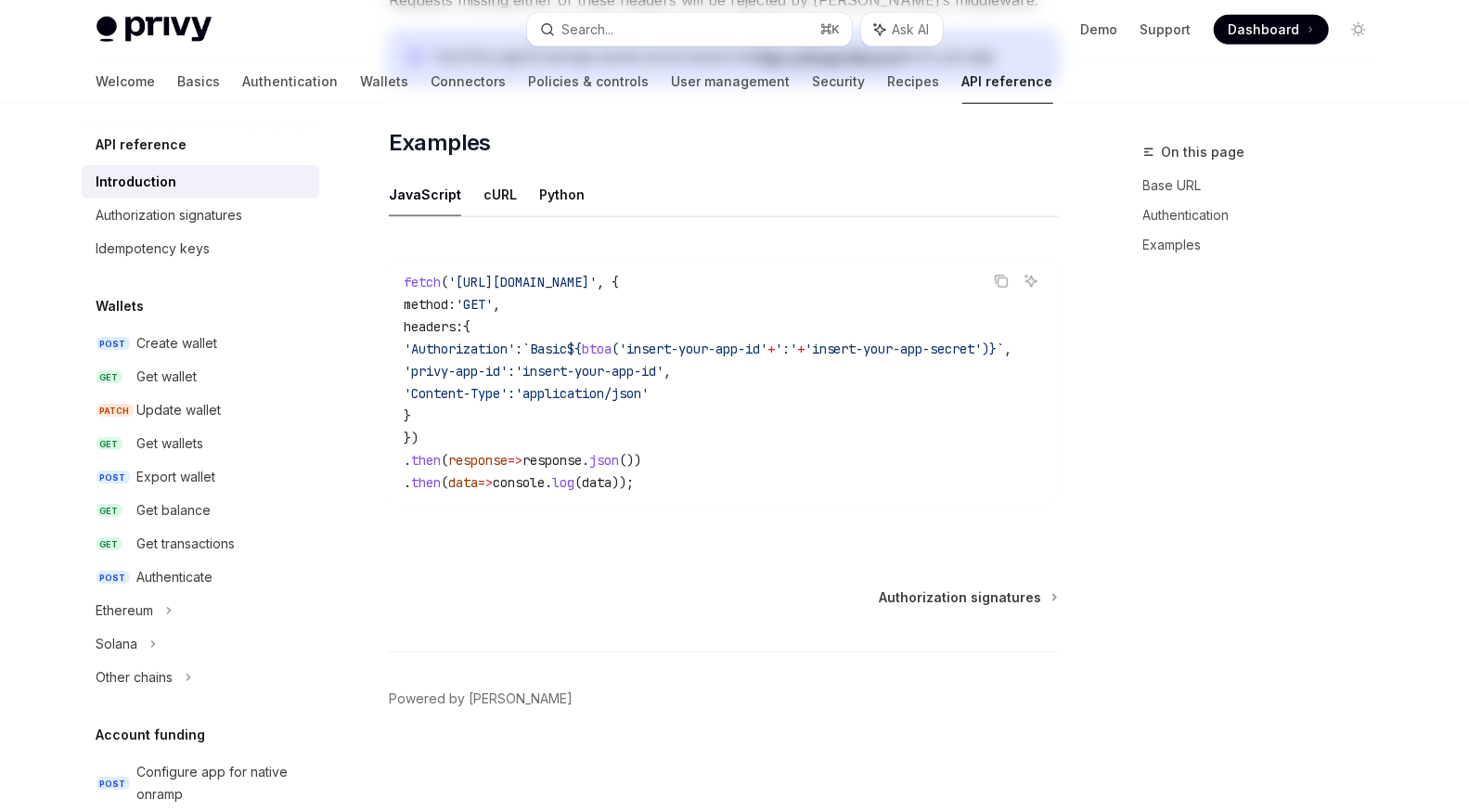 scroll, scrollTop: 0, scrollLeft: 0, axis: both 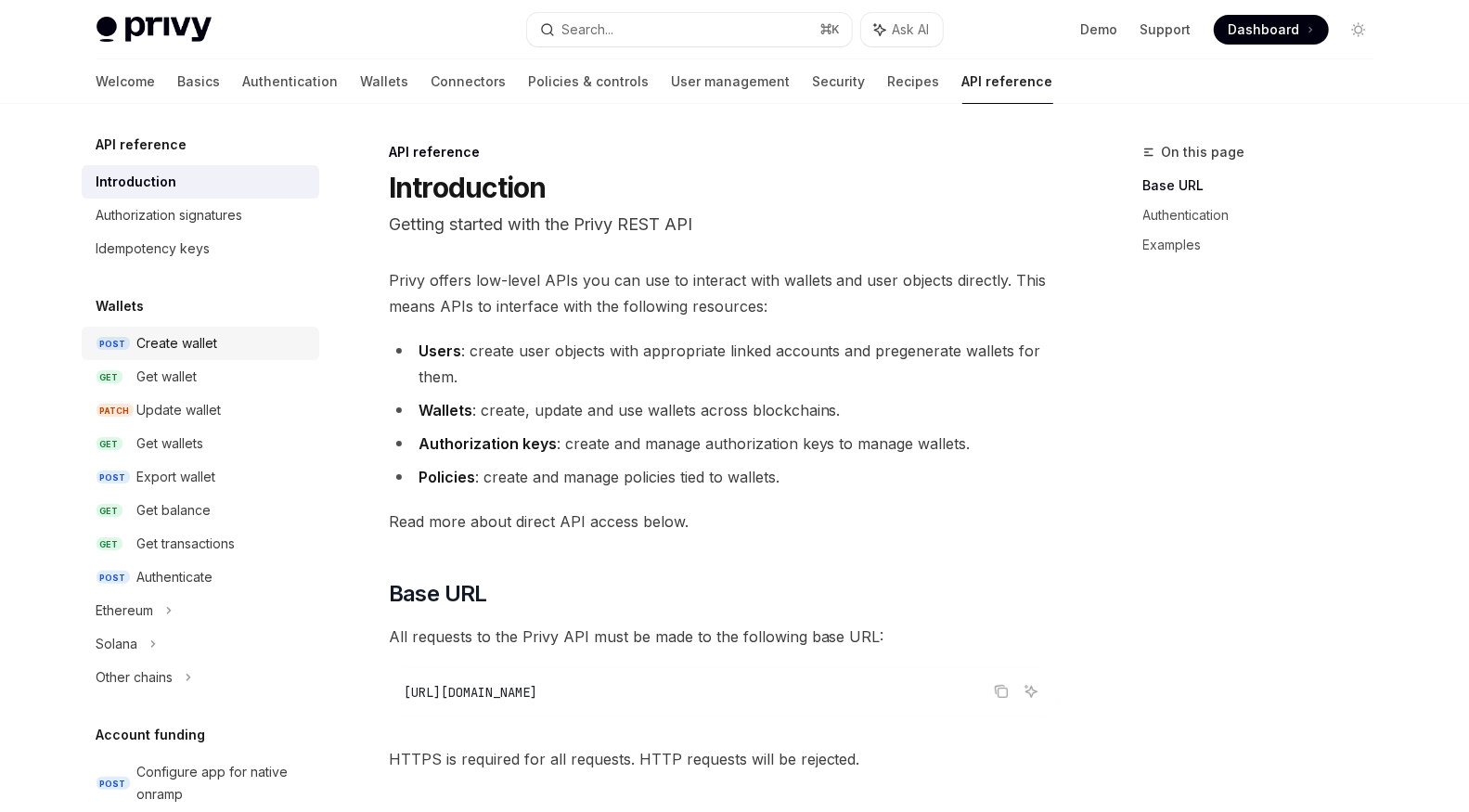 click on "Create wallet" at bounding box center [223, 343] 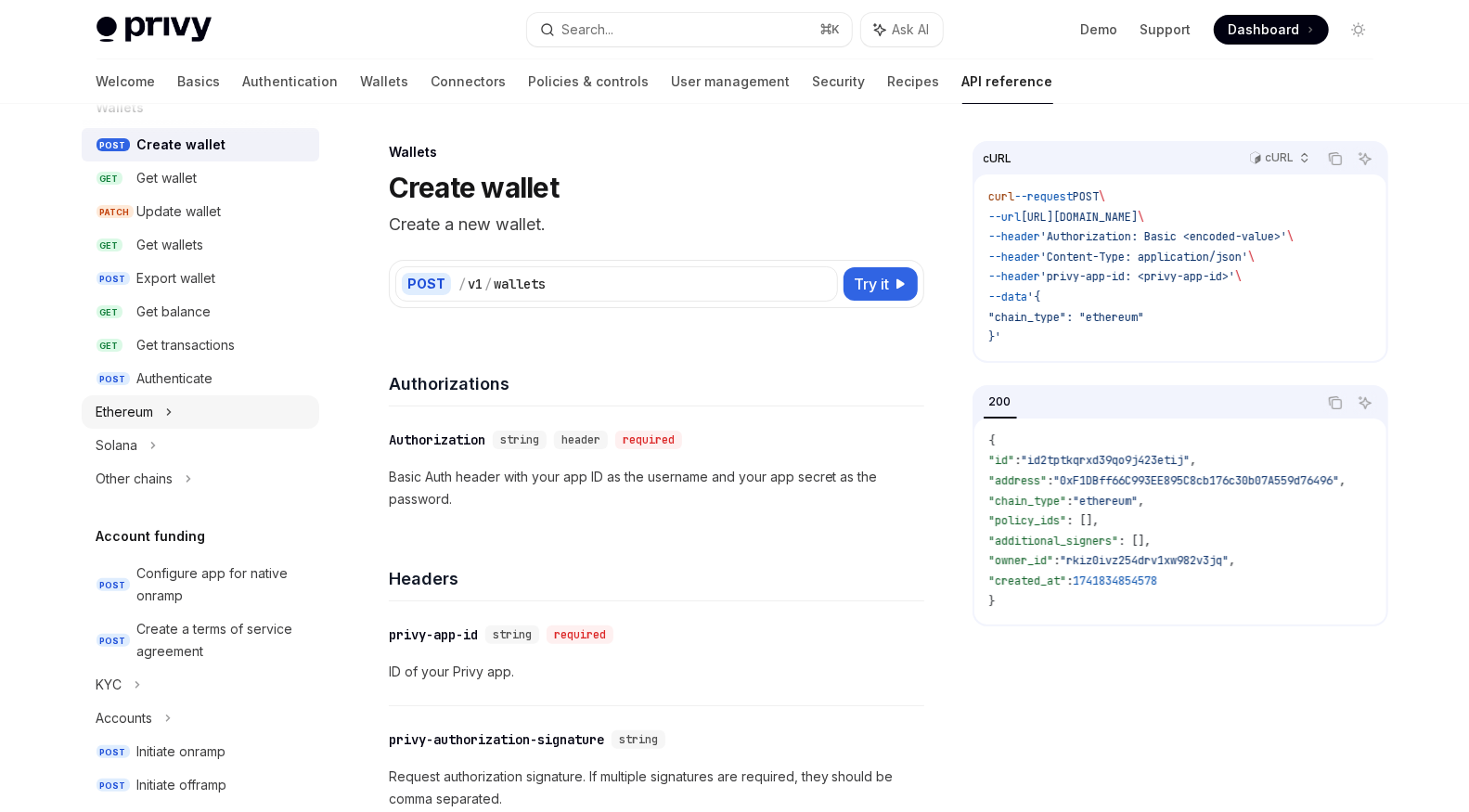 scroll, scrollTop: 208, scrollLeft: 0, axis: vertical 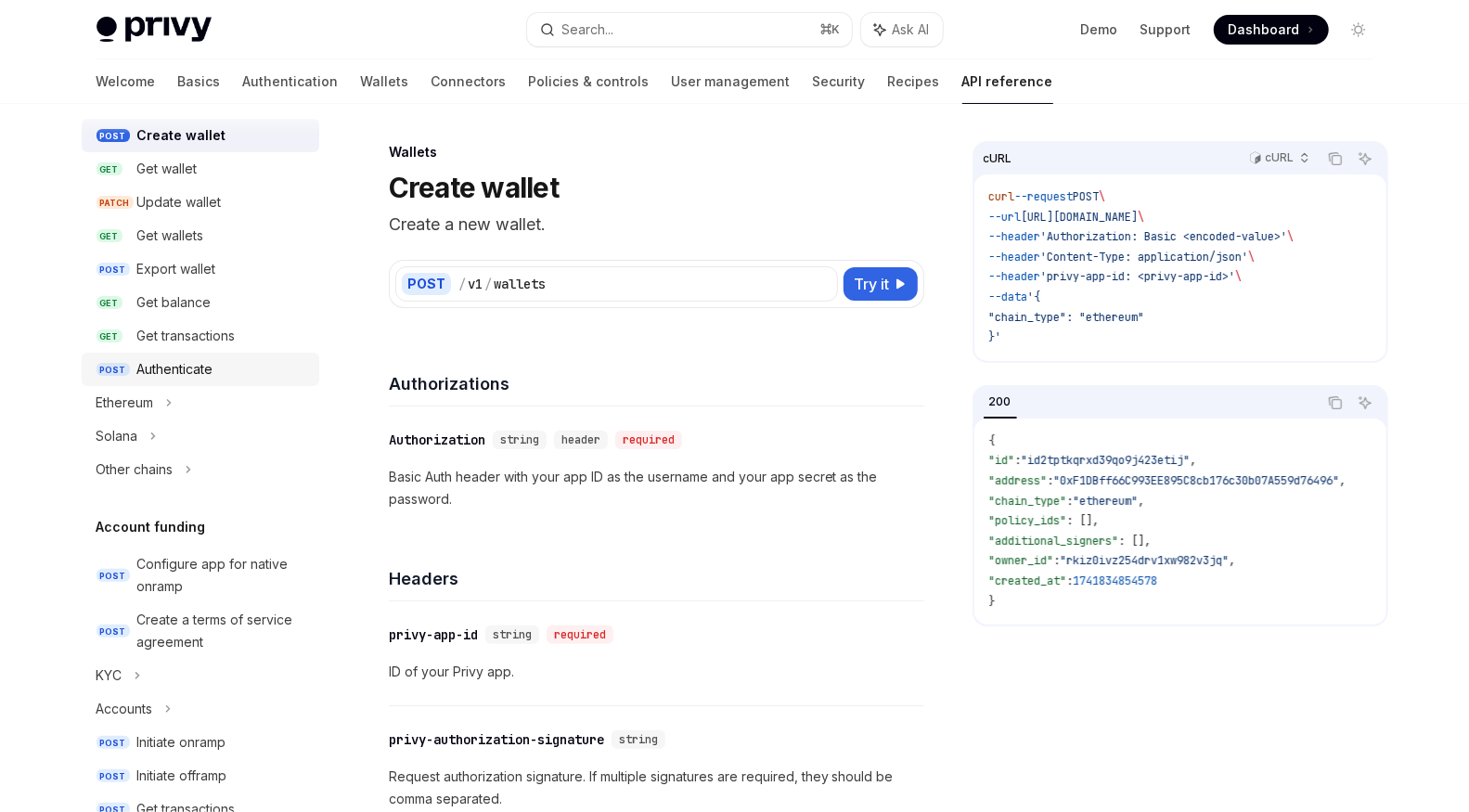 click on "Authenticate" at bounding box center (175, 369) 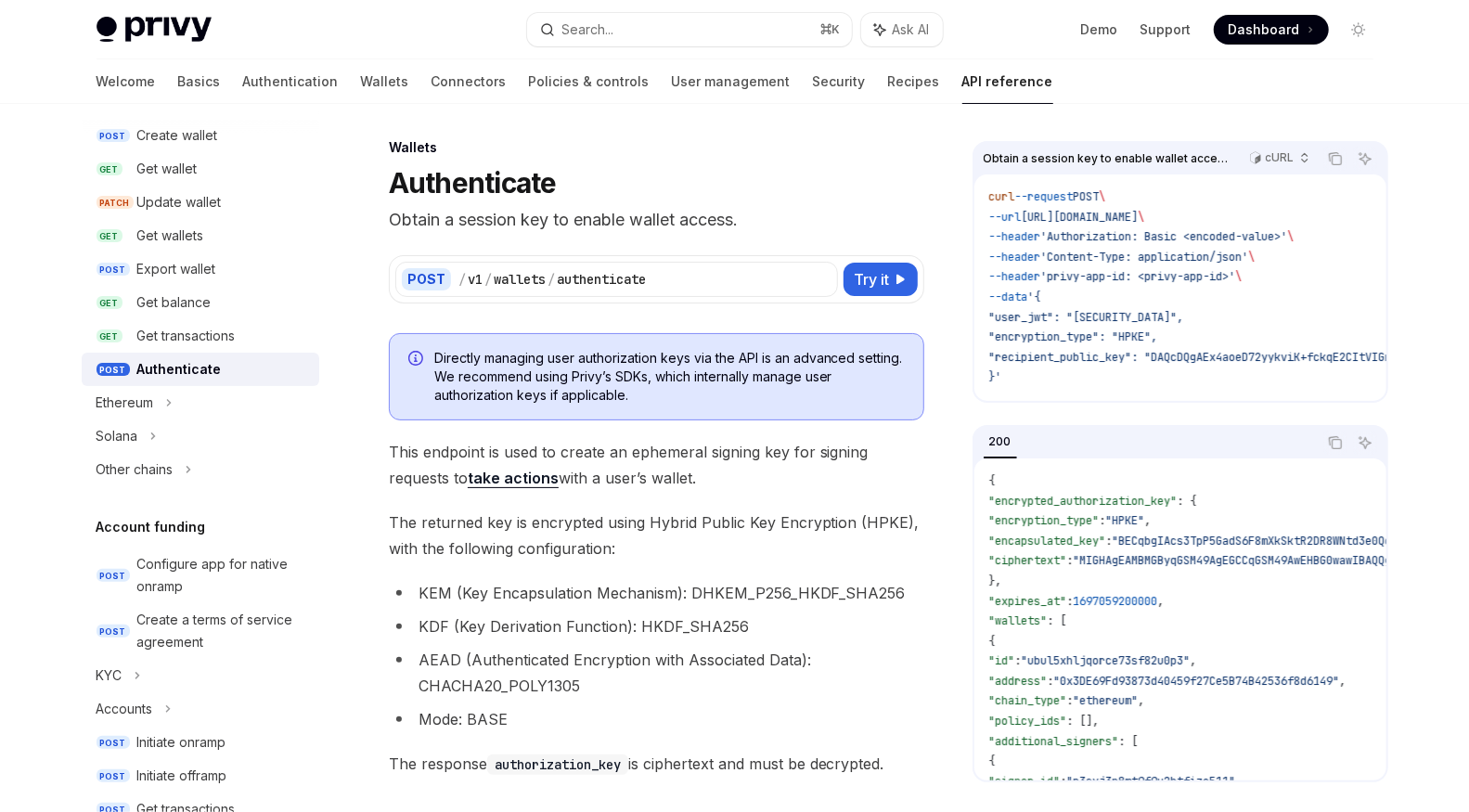 scroll, scrollTop: 0, scrollLeft: 0, axis: both 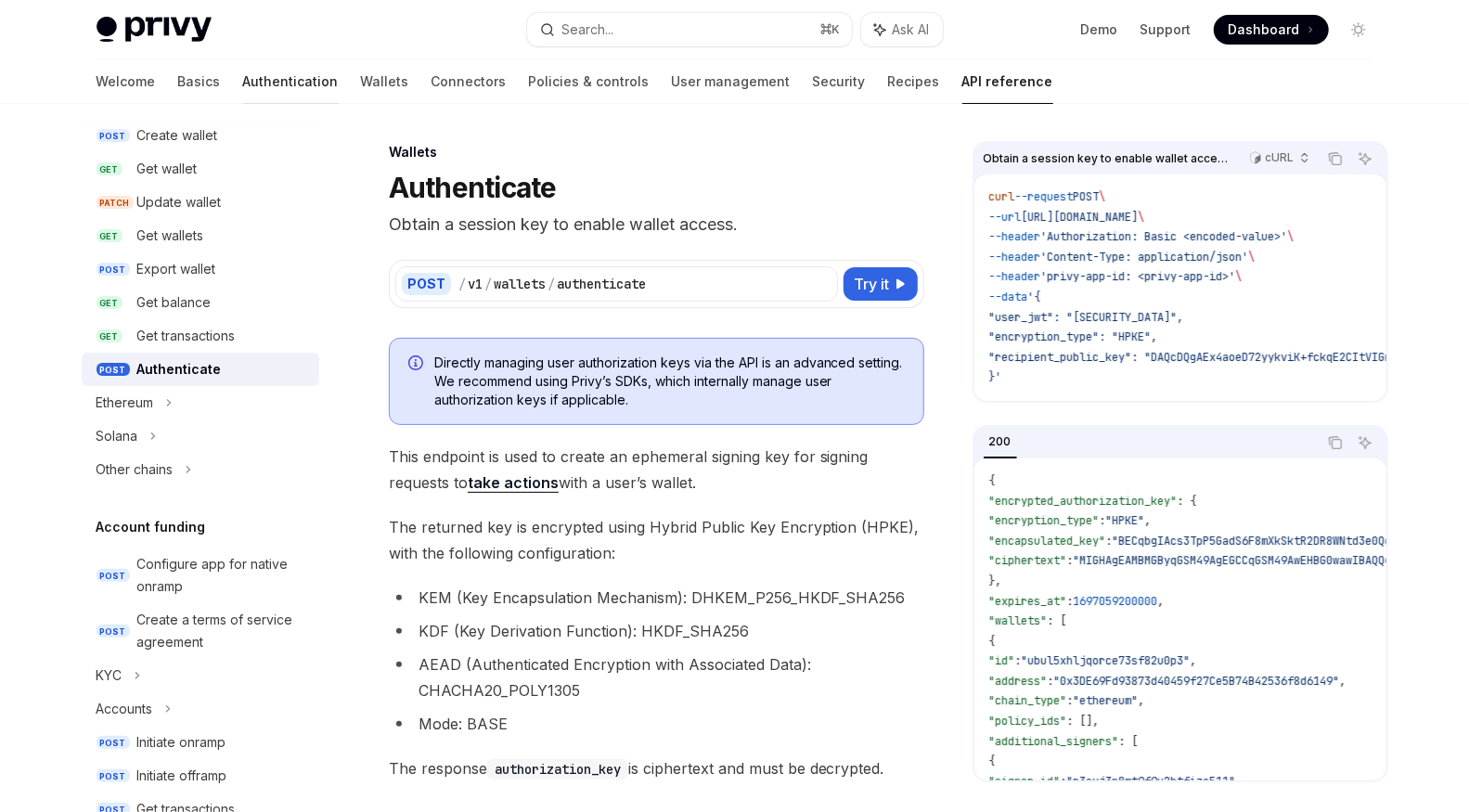 click on "Authentication" at bounding box center [290, 82] 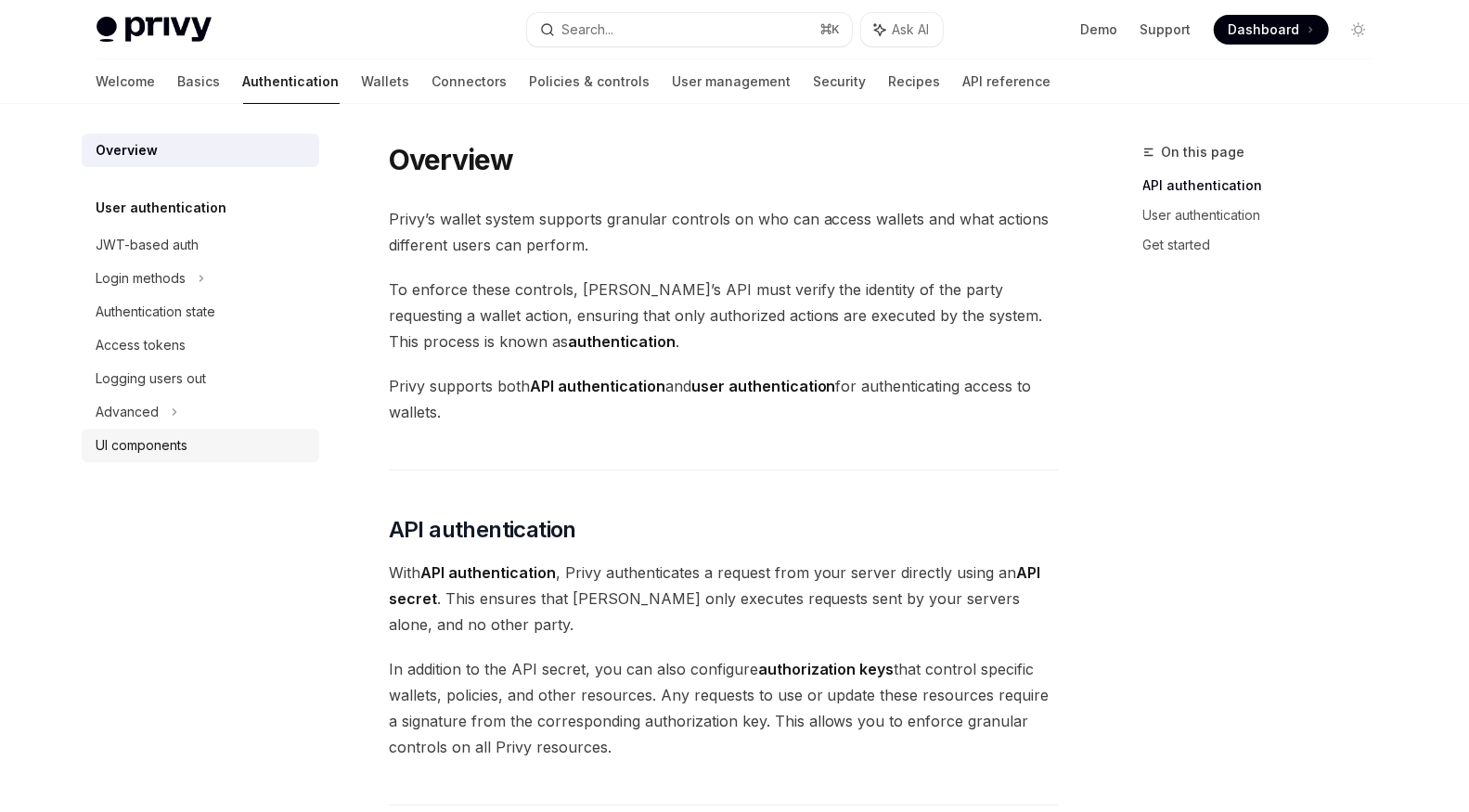 click on "UI components" at bounding box center [142, 445] 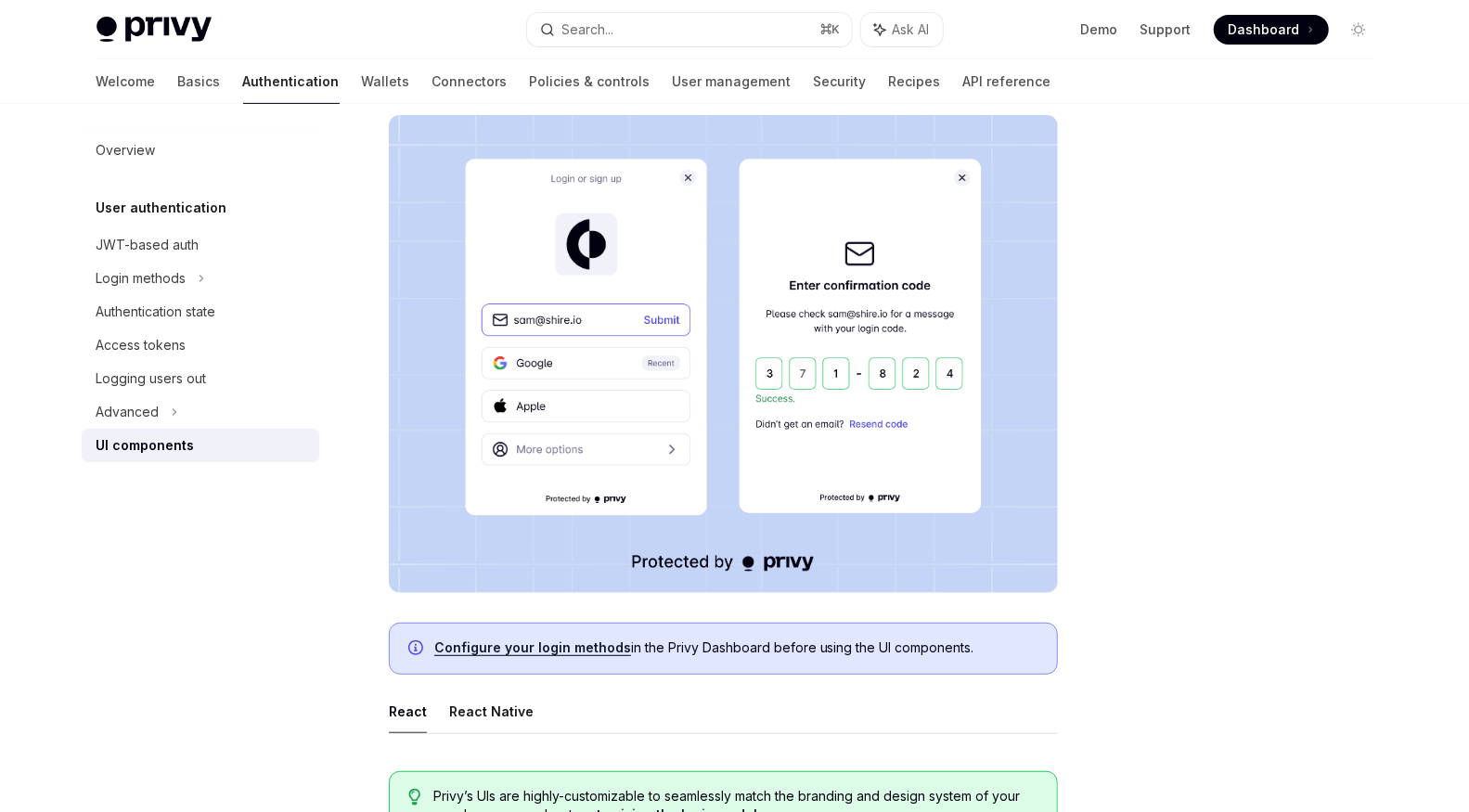 scroll, scrollTop: 0, scrollLeft: 0, axis: both 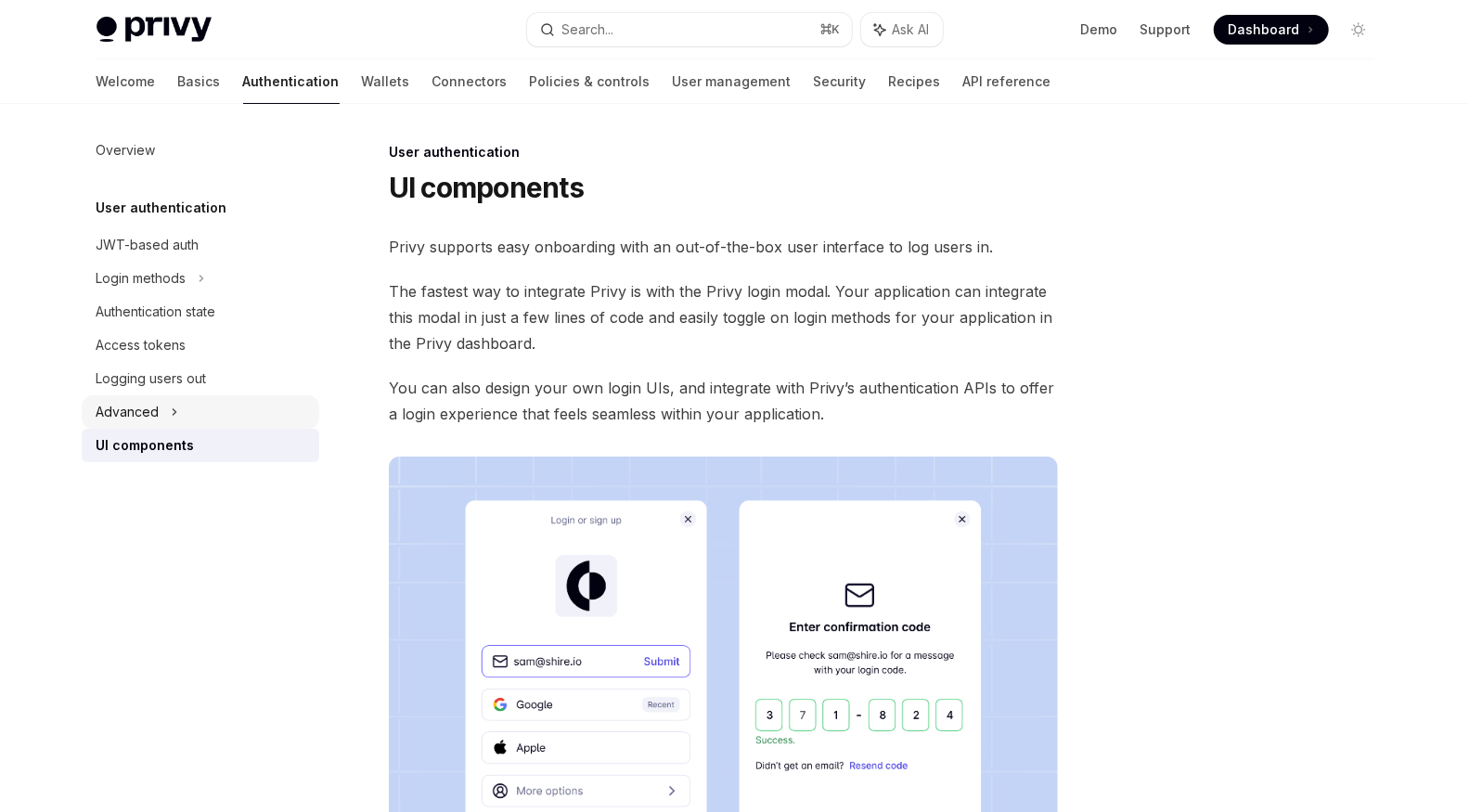 click on "Advanced" at bounding box center (200, 412) 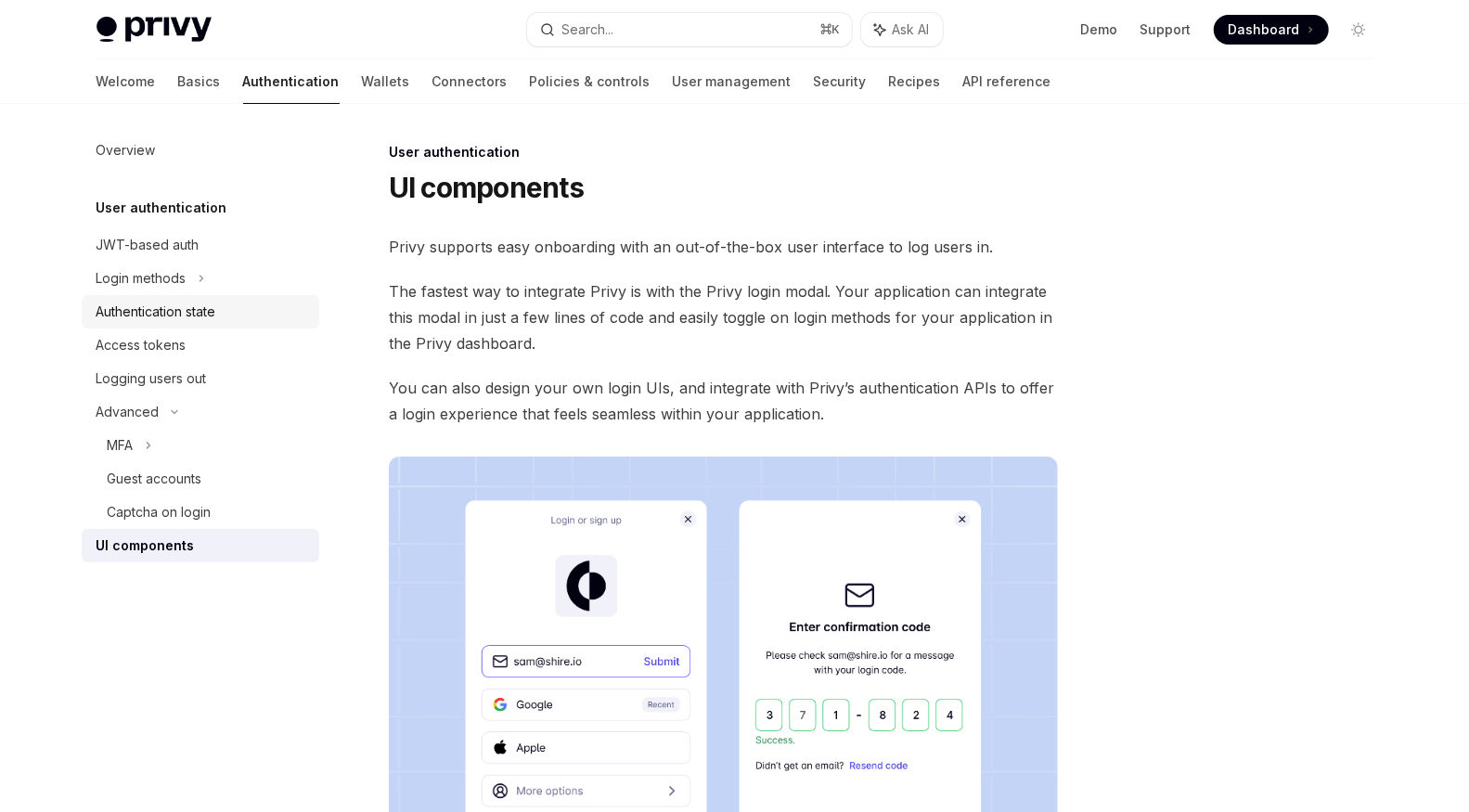 click on "Authentication state" at bounding box center (200, 312) 